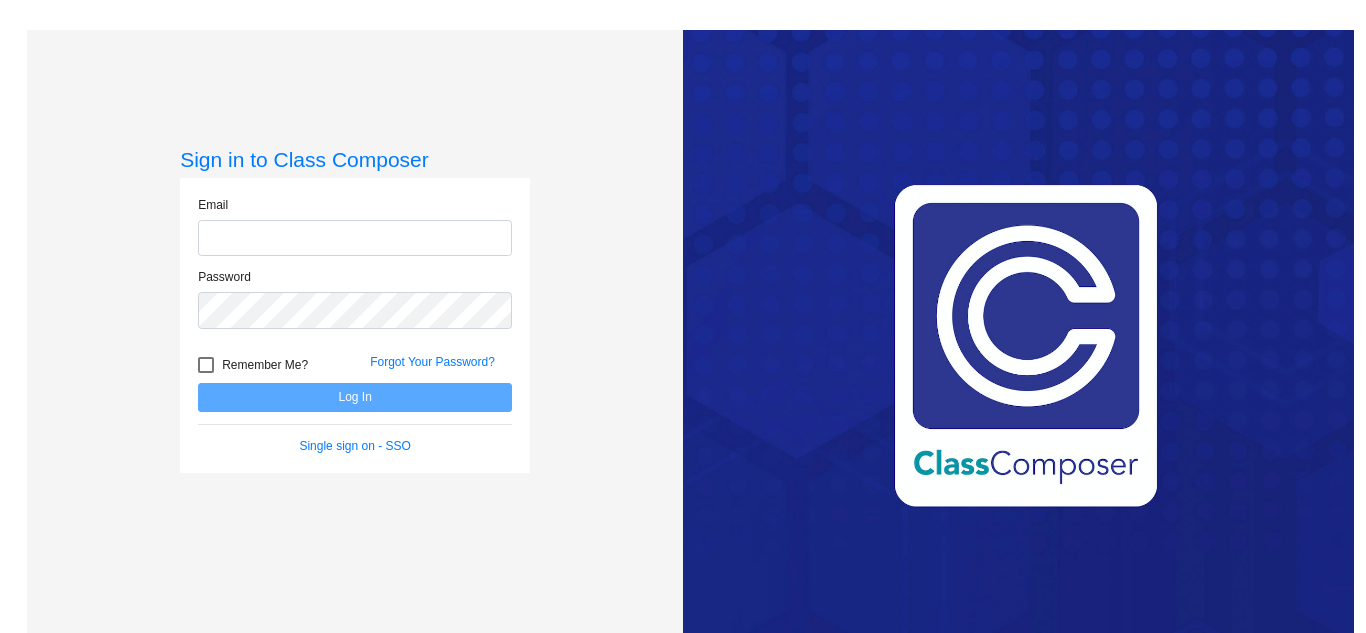 scroll, scrollTop: 0, scrollLeft: 0, axis: both 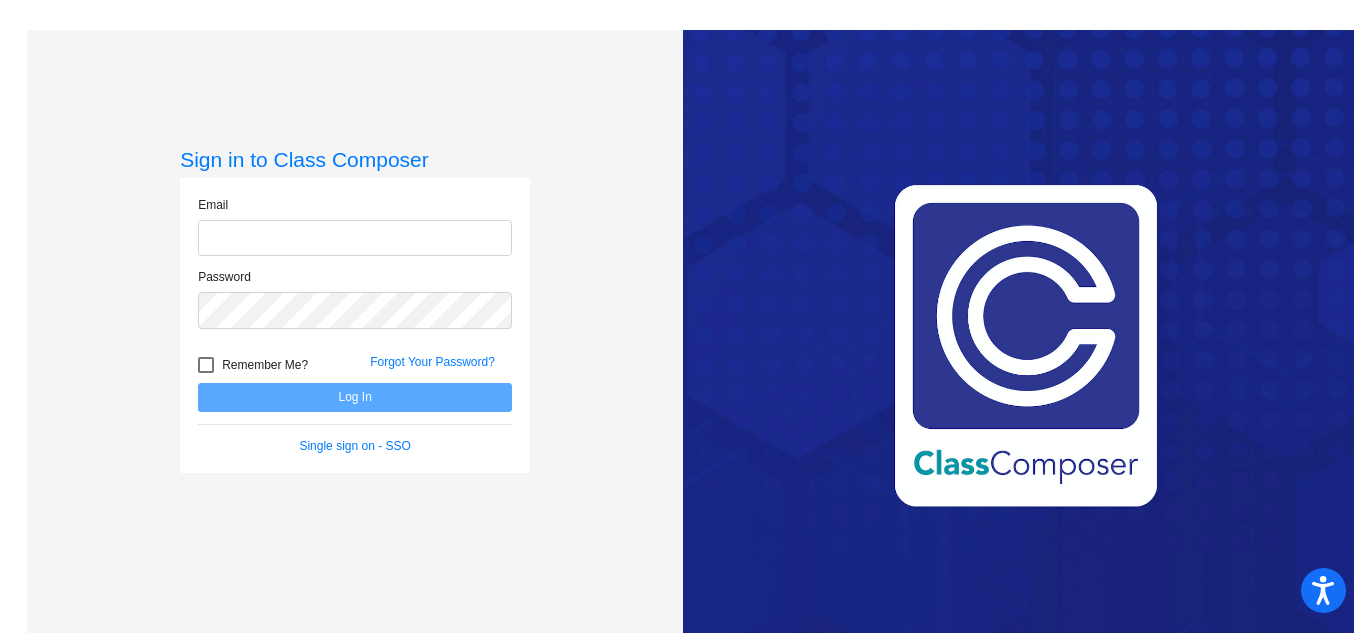 type on "support@[EMAIL]" 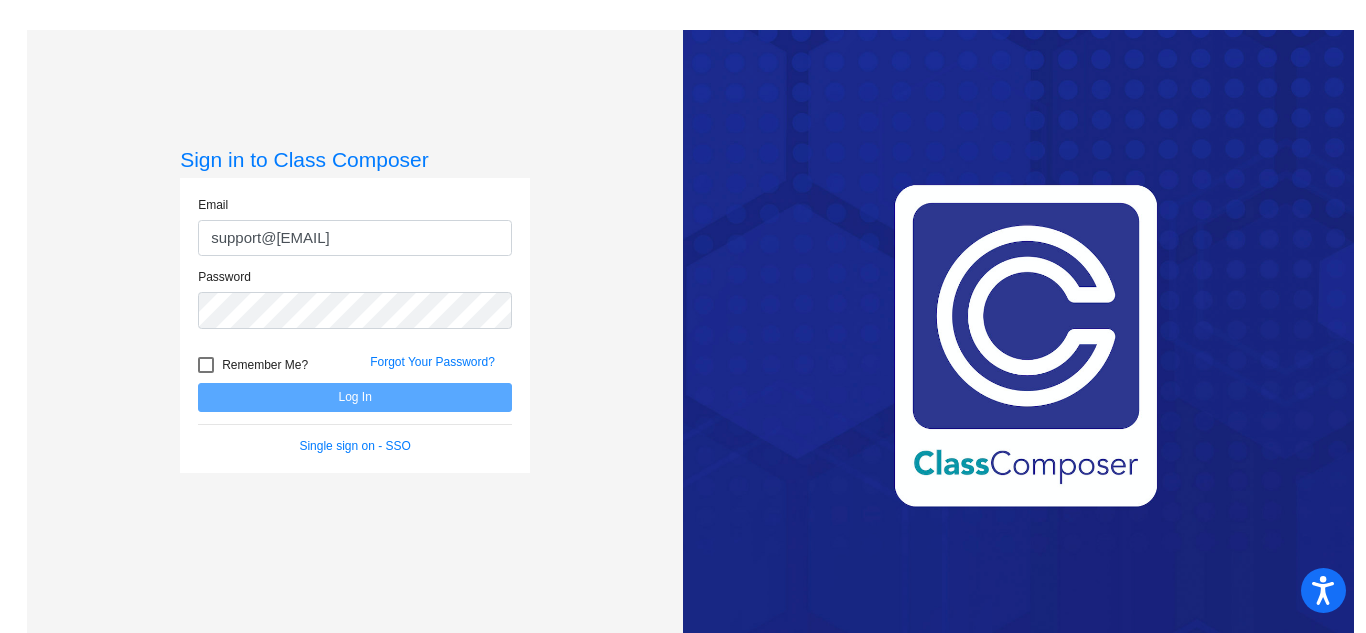 click on "Love Class Composer?  Share it with a friend!  If you're happy with Class Composer, we would be very grateful if you would let your friends and colleagues know about us! Thank you!    Click here to be taken to the referral info page after you log in. Share on social media:" 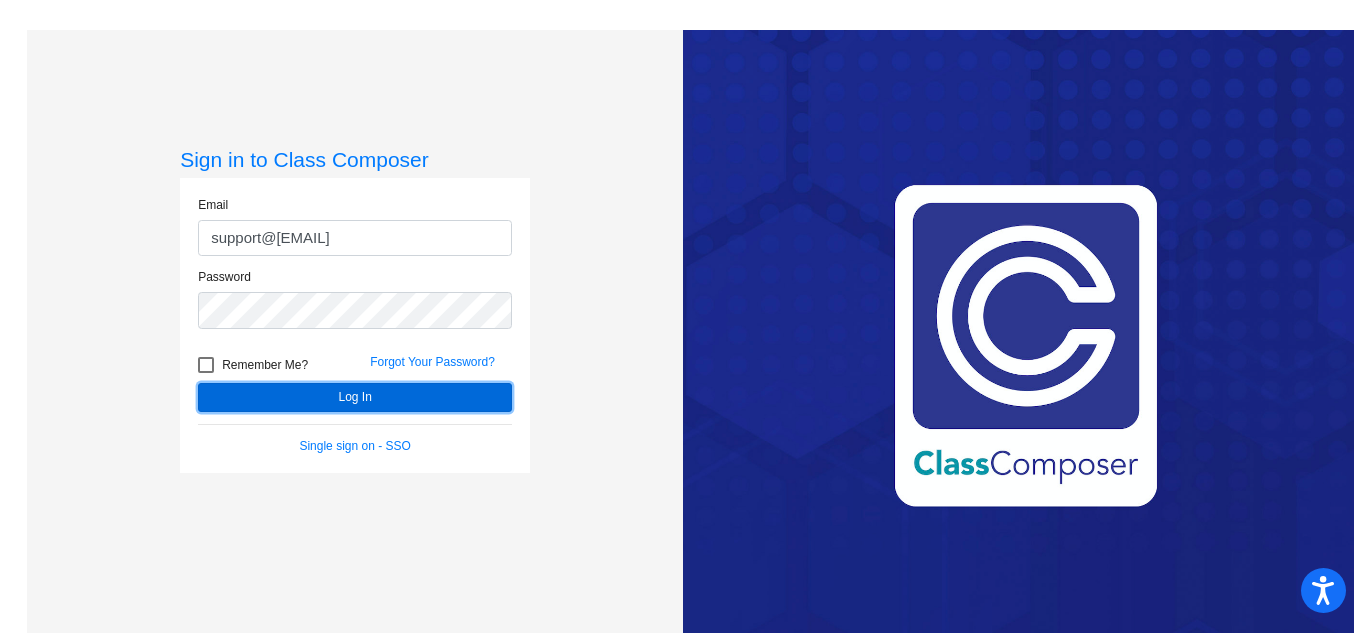 click on "Log In" 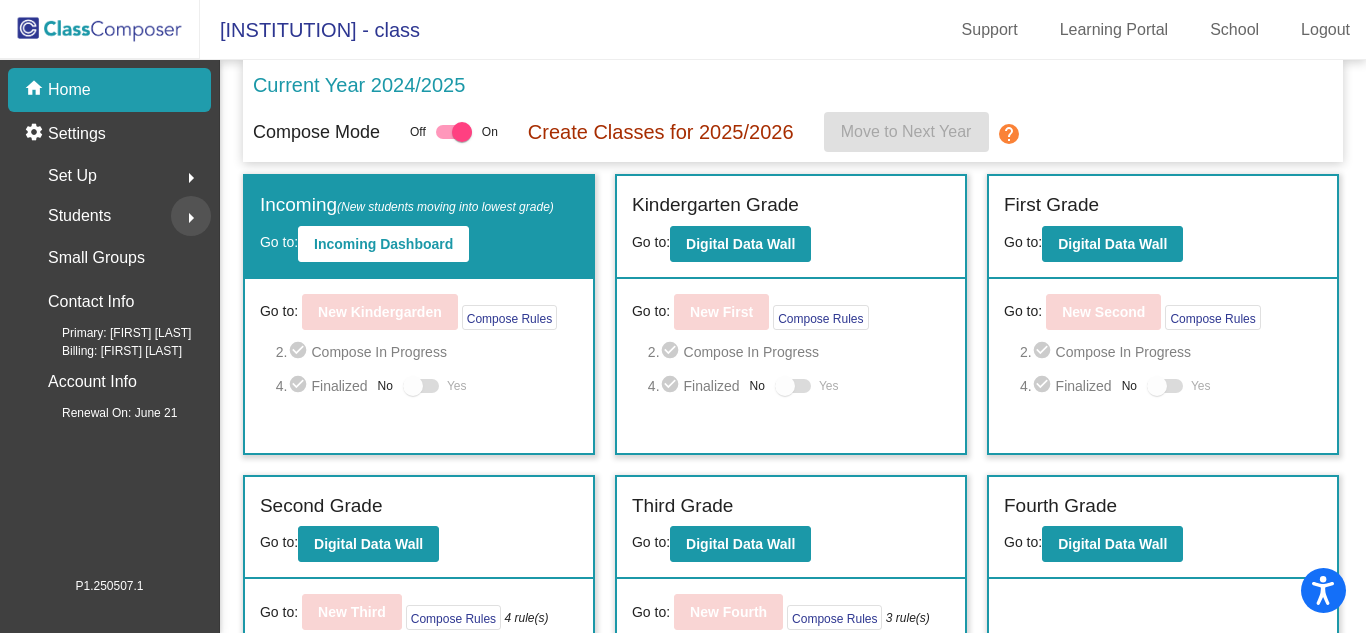 click on "arrow_right" 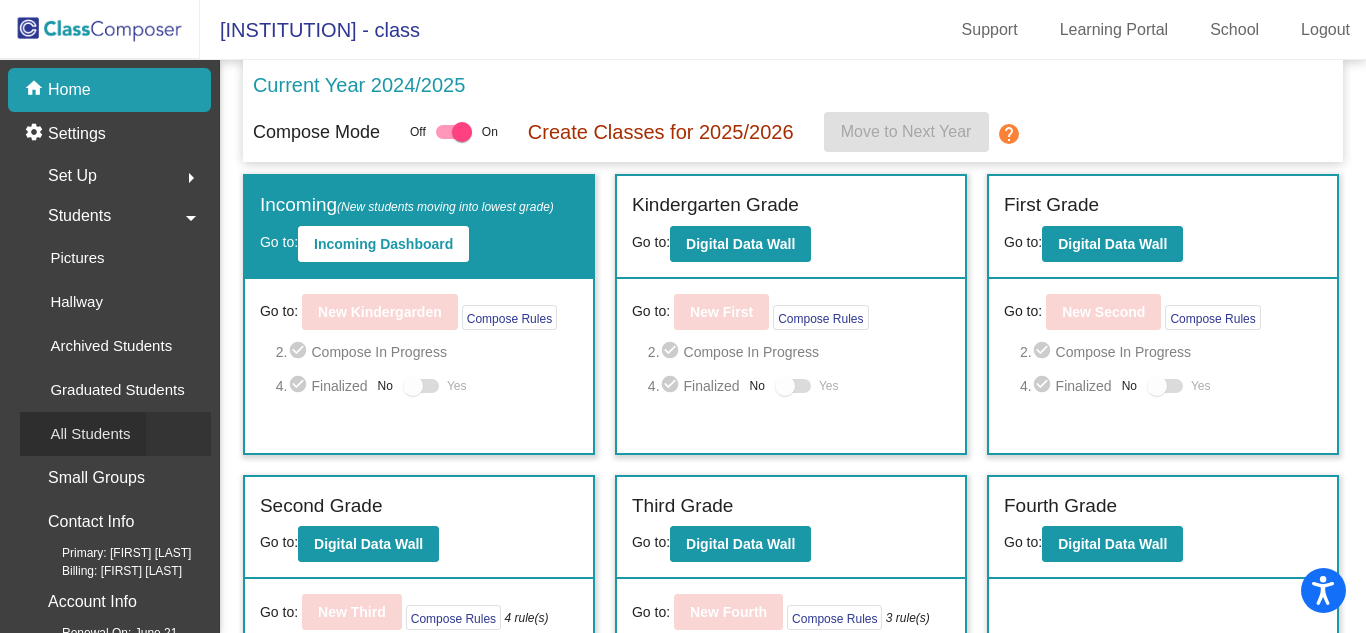 click on "All Students" 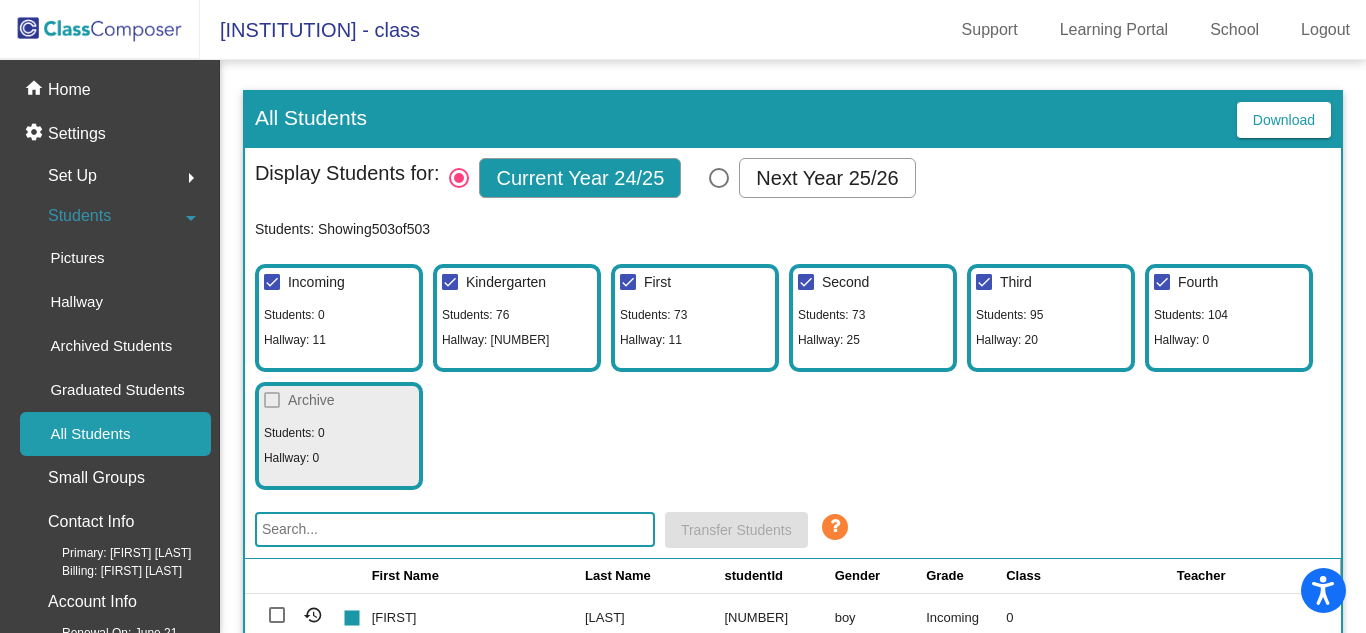 click 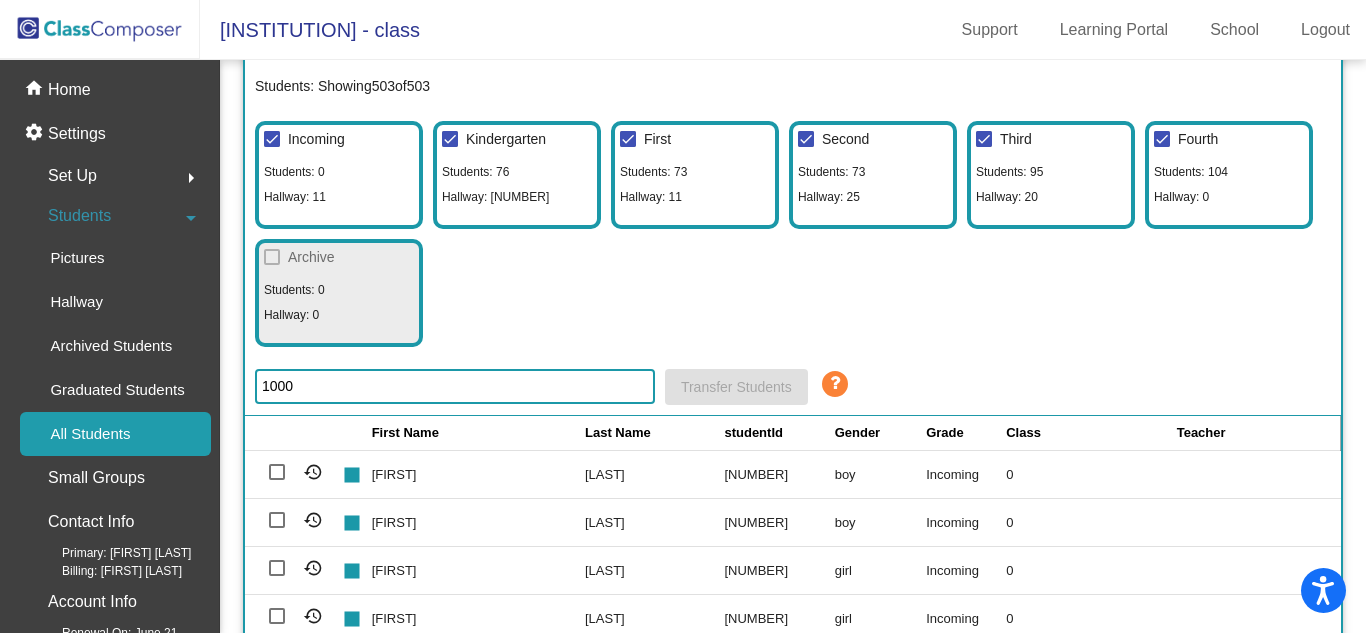 scroll, scrollTop: 144, scrollLeft: 0, axis: vertical 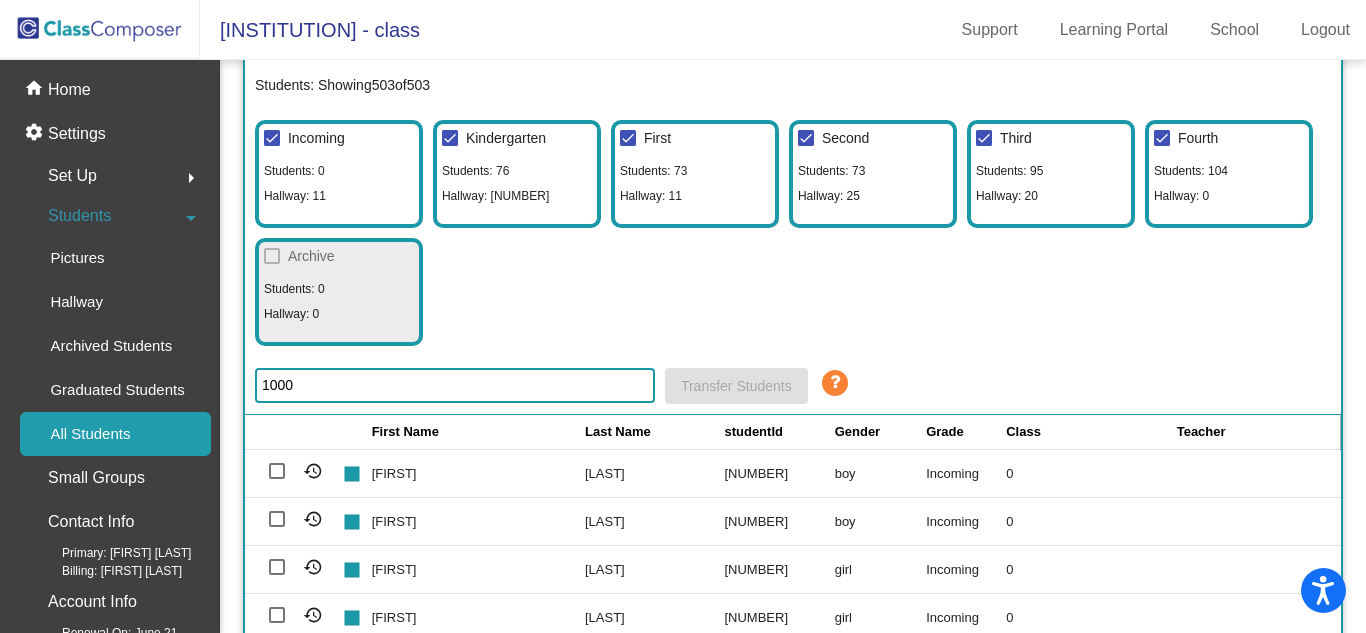 click on "1000" 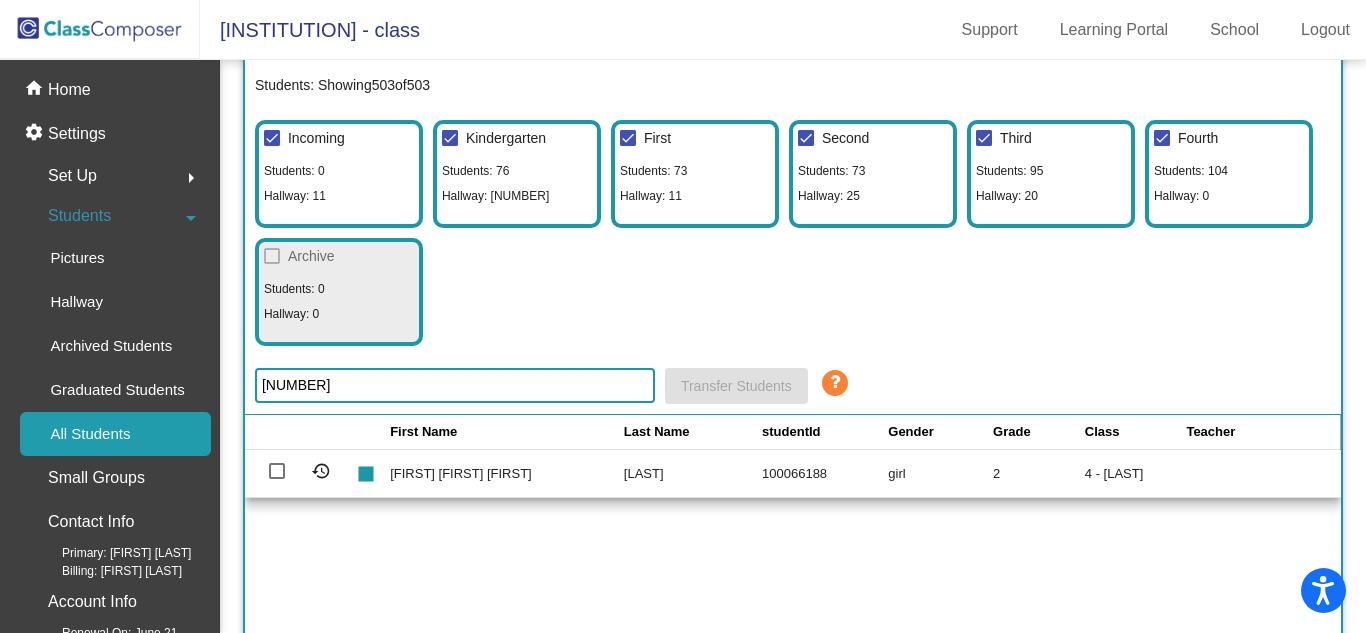 click on "[NUMBER]" 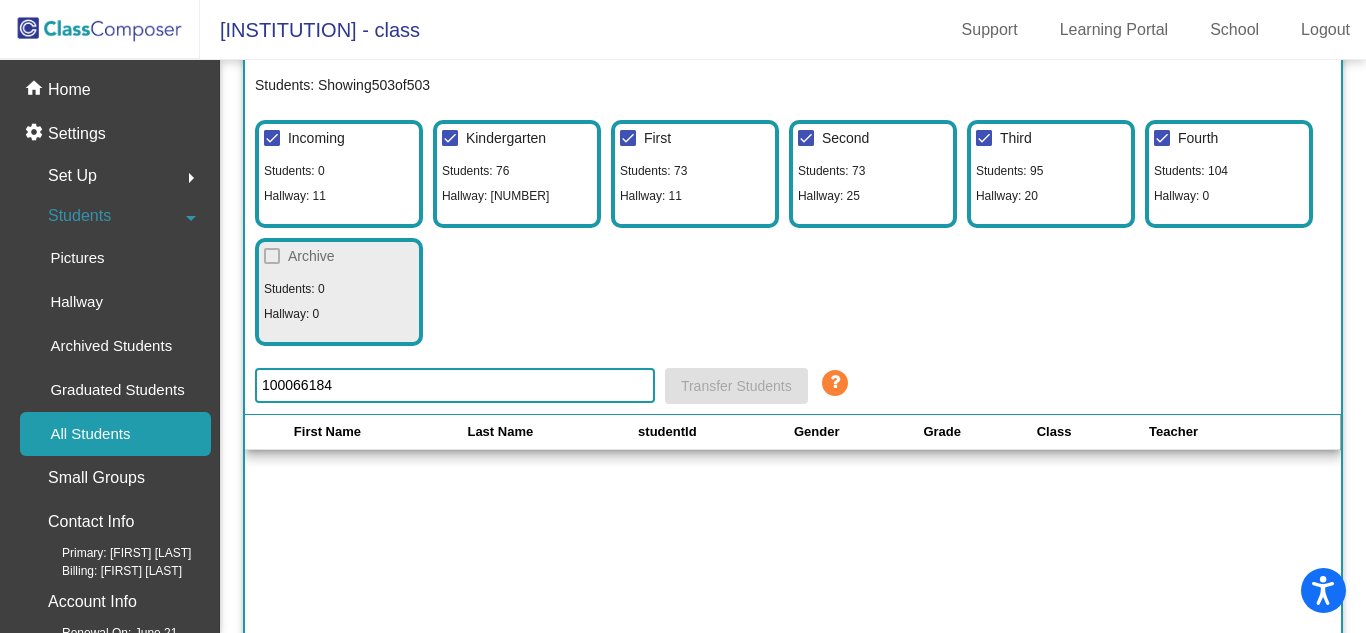 type on "100066184" 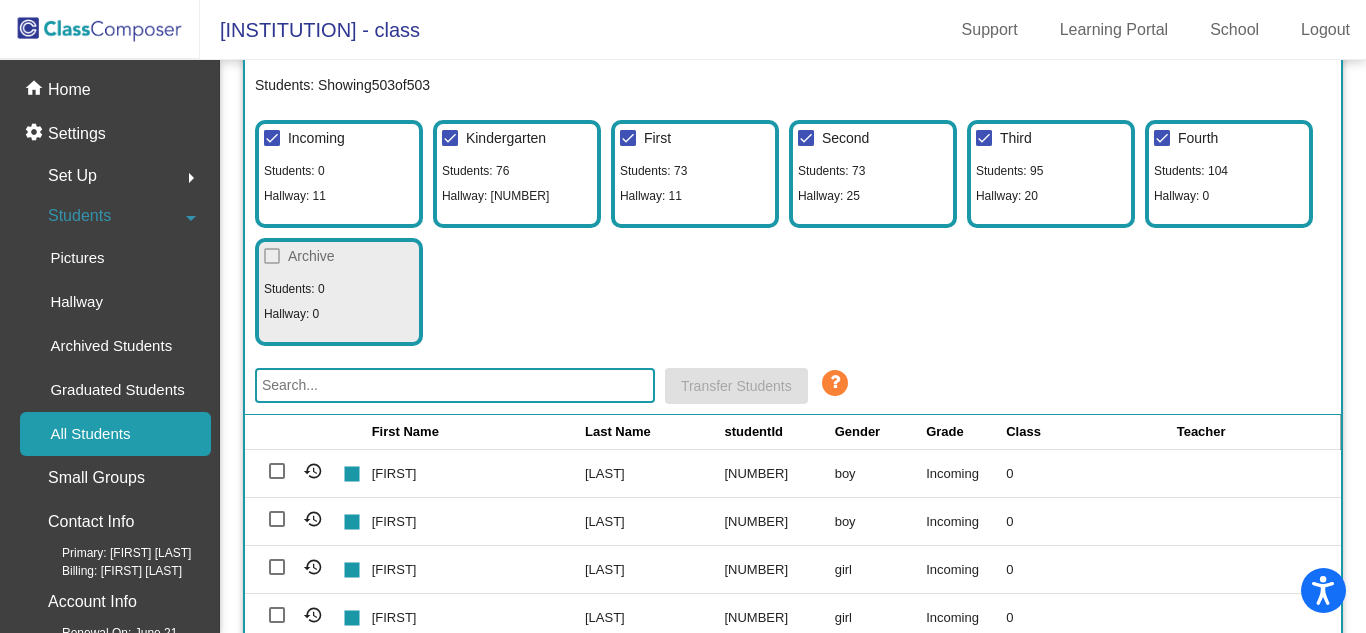 click 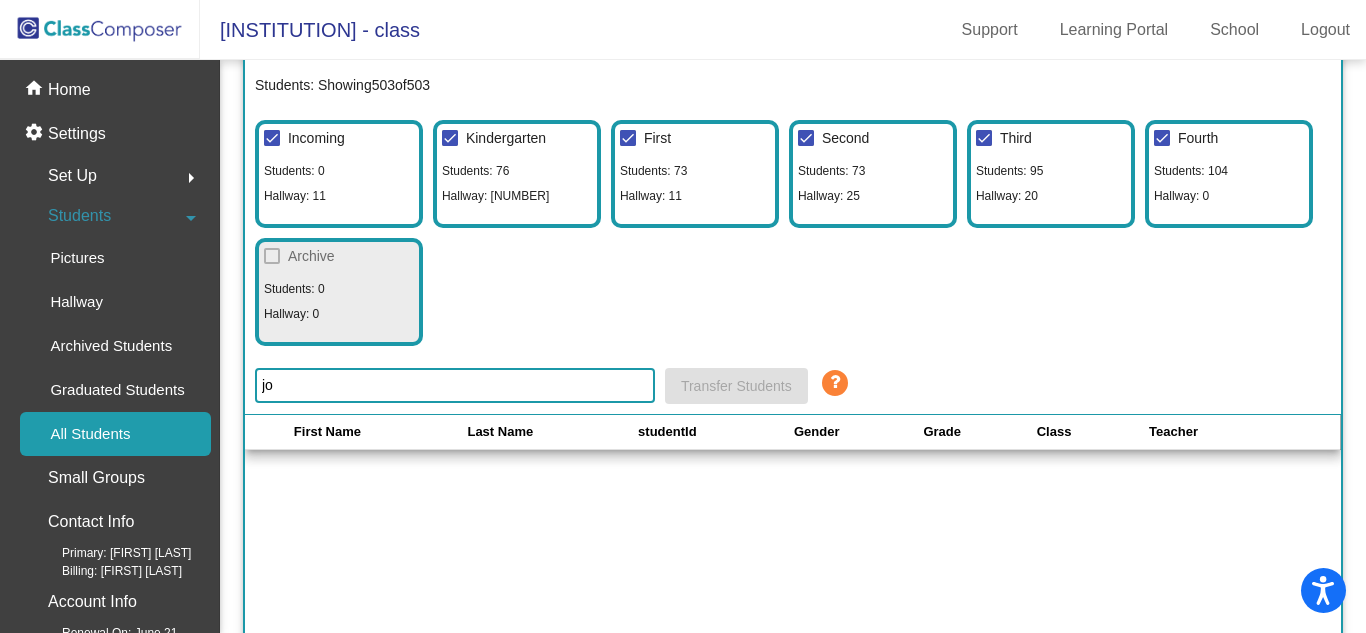 type on "j" 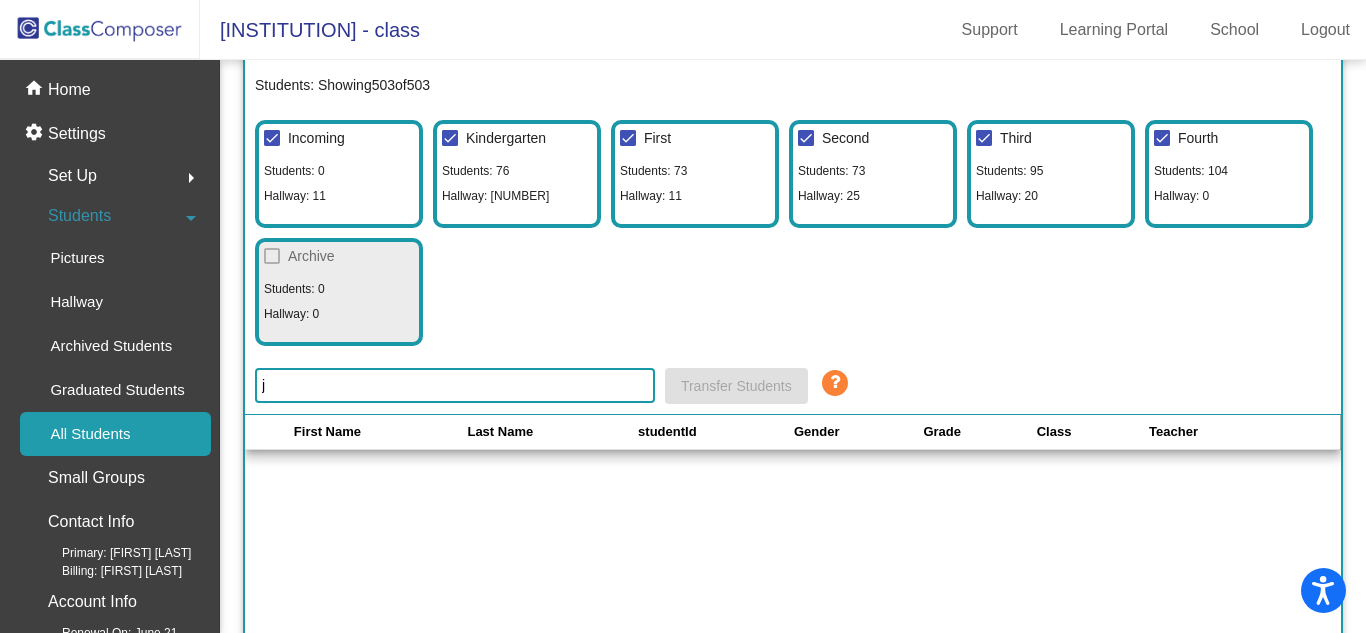 type 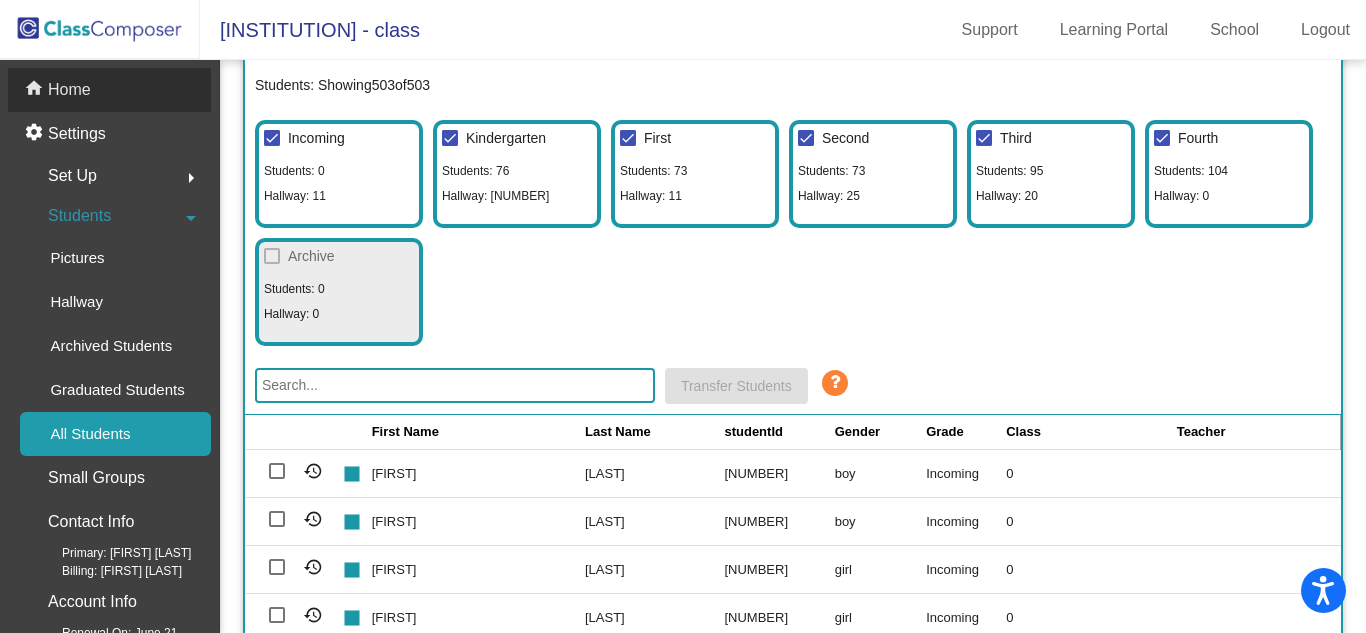 click on "home Home" 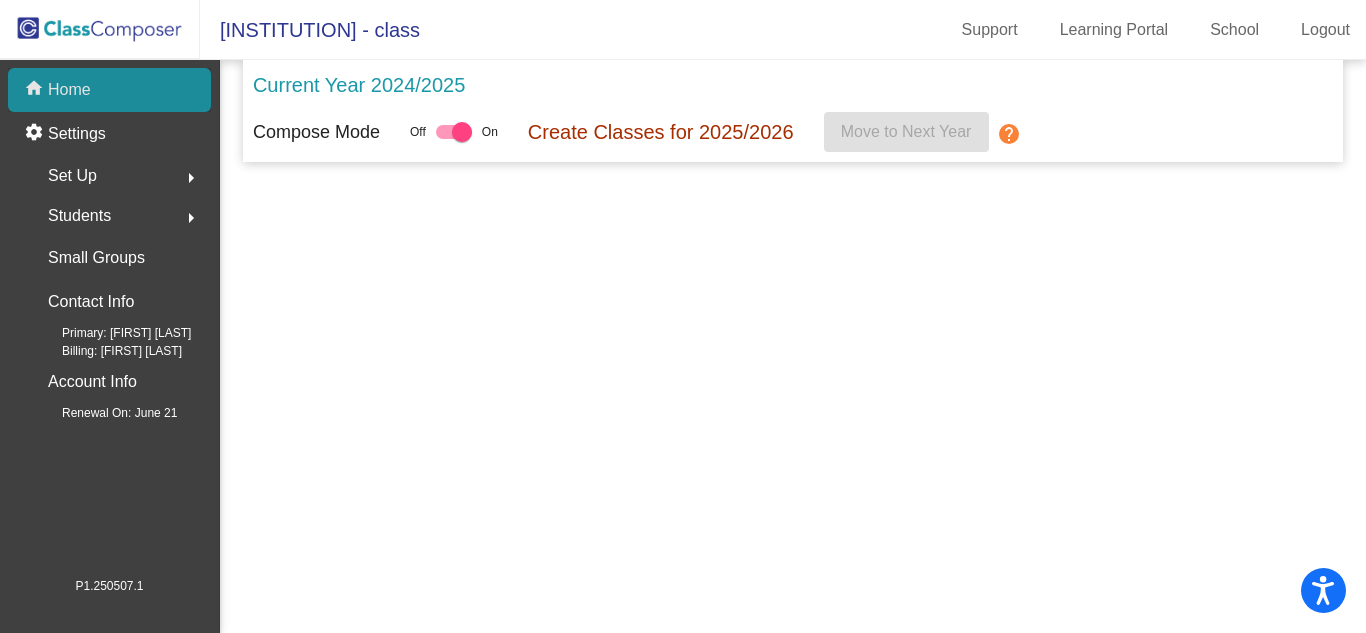 scroll, scrollTop: 0, scrollLeft: 0, axis: both 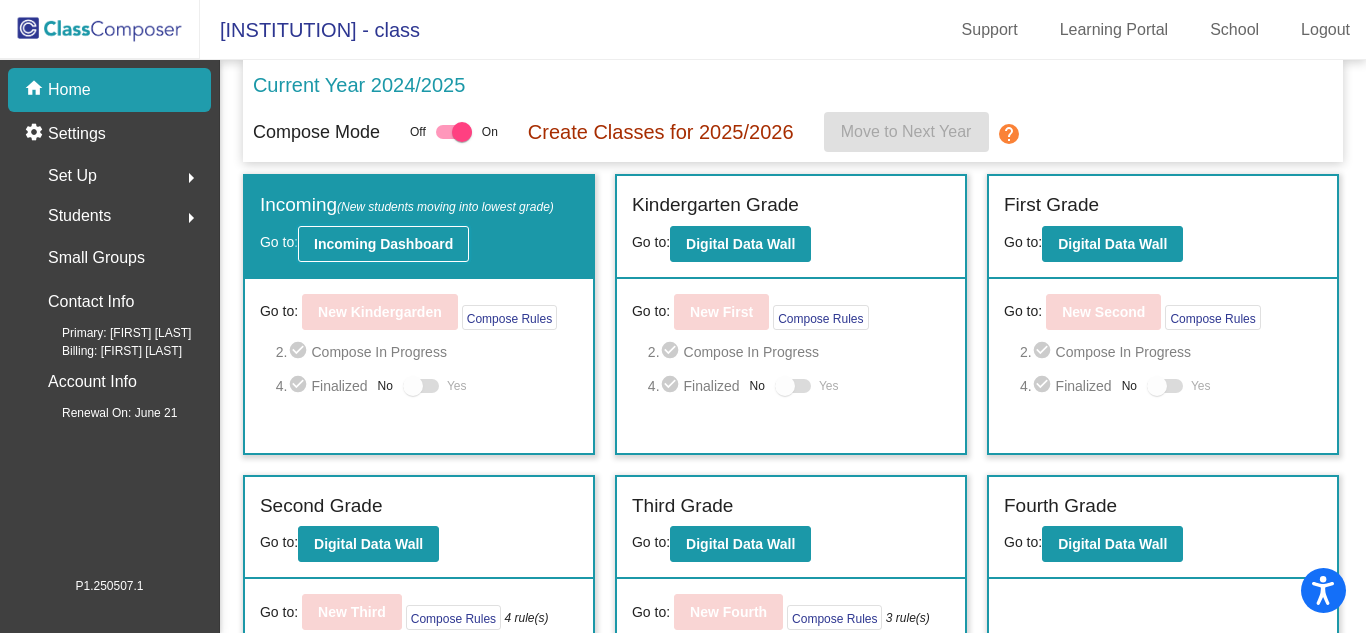 click on "Incoming Dashboard" 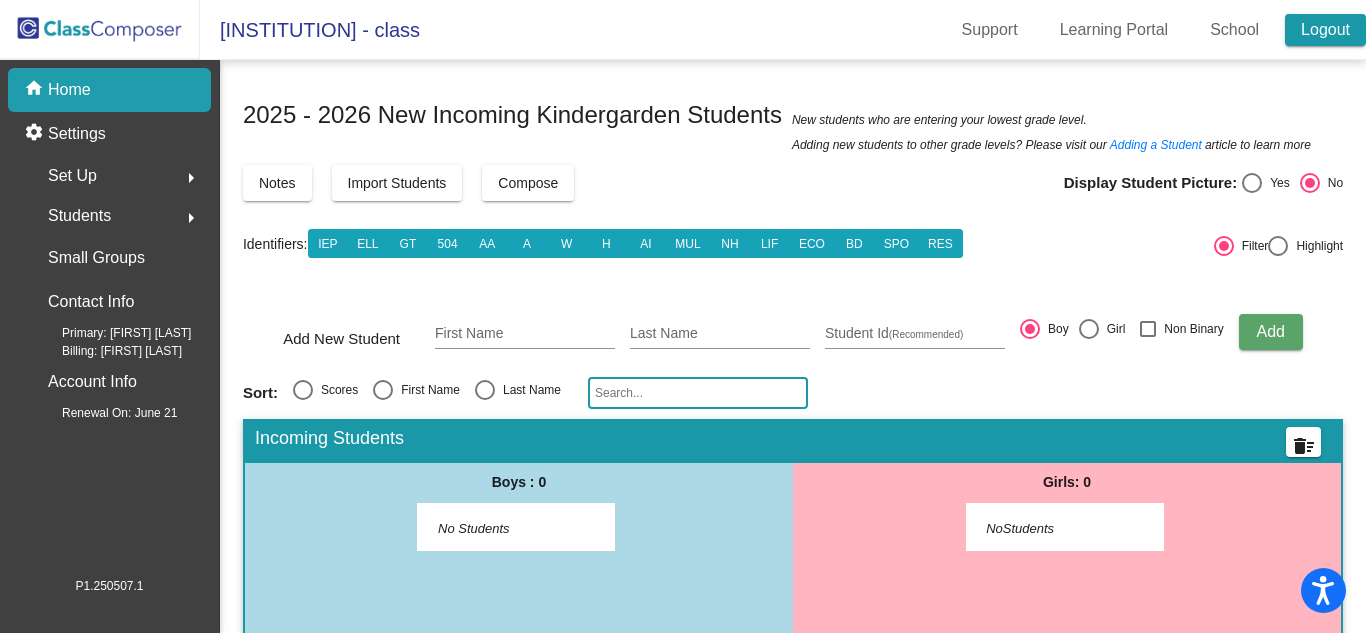 click on "Logout" 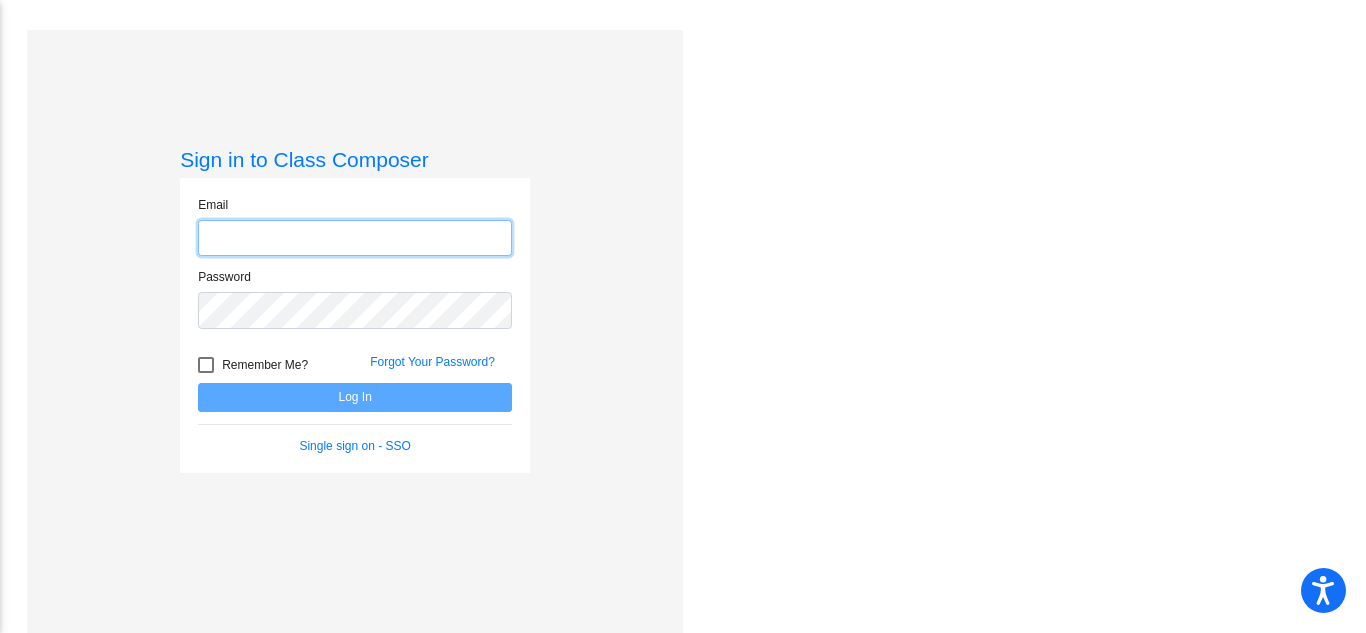 type on "support@[EMAIL]" 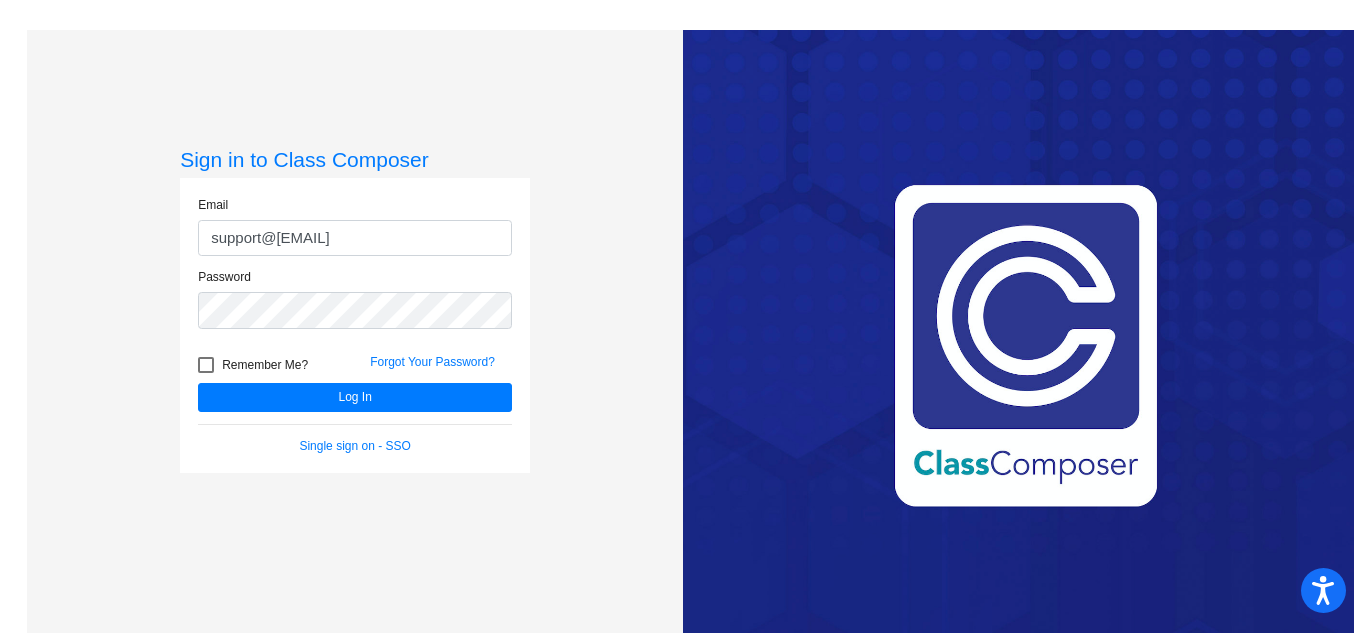 click on "Sign in to Class Composer Email support@example.com Password   Remember Me? Forgot Your Password?  Log In   Single sign on - SSO" 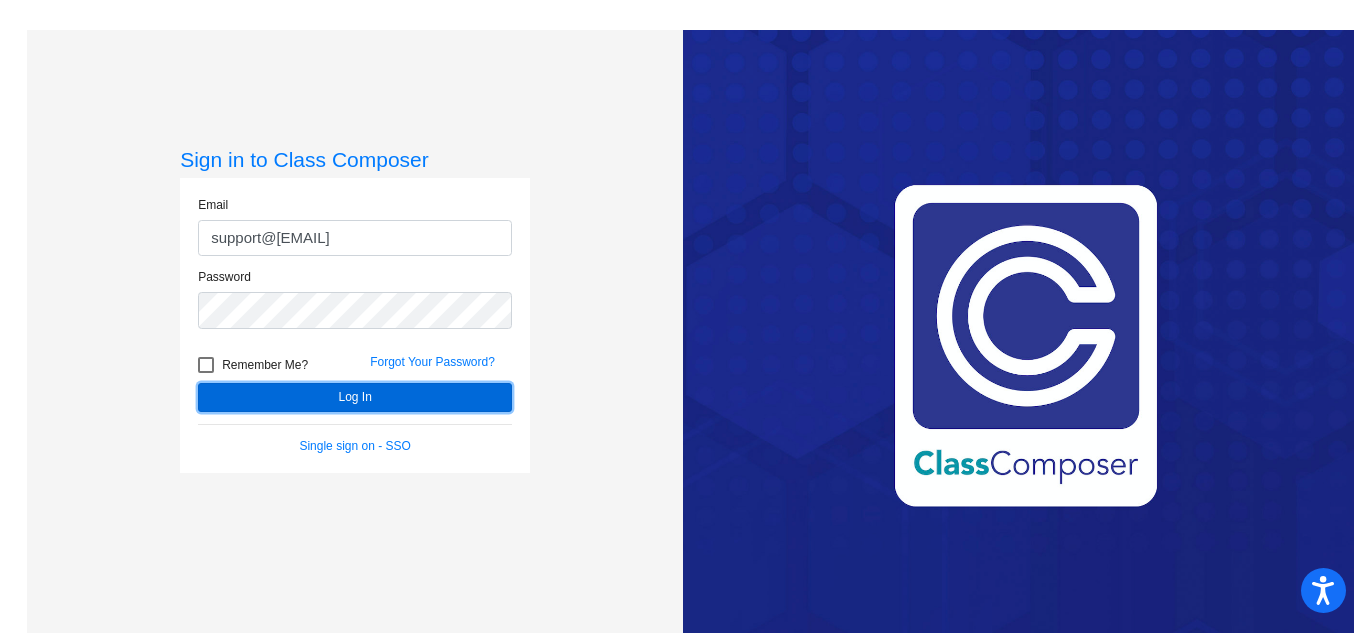 click on "Log In" 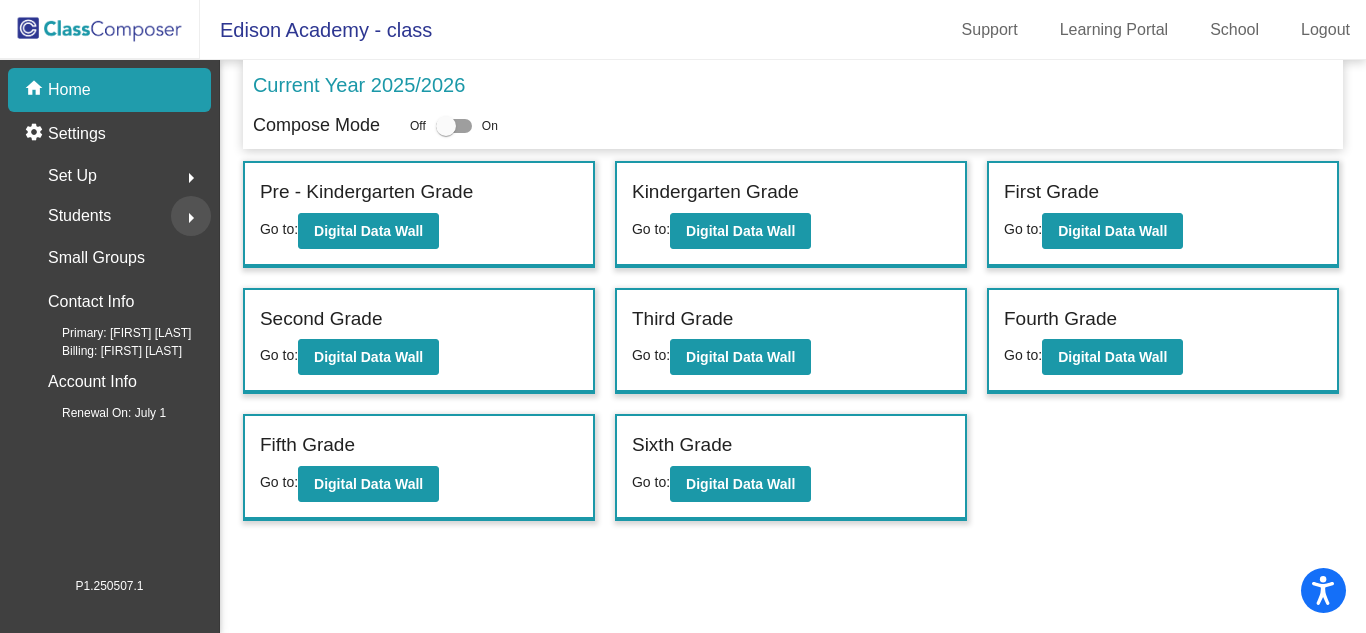 click on "arrow_right" 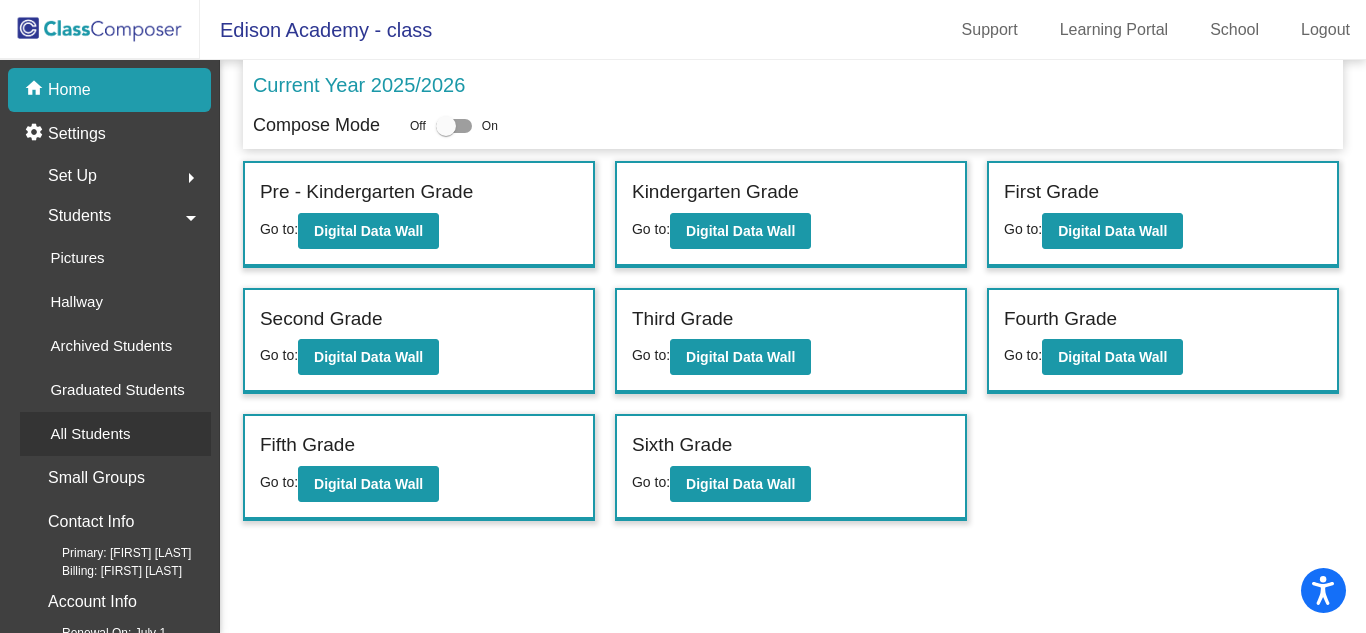 click on "All Students" 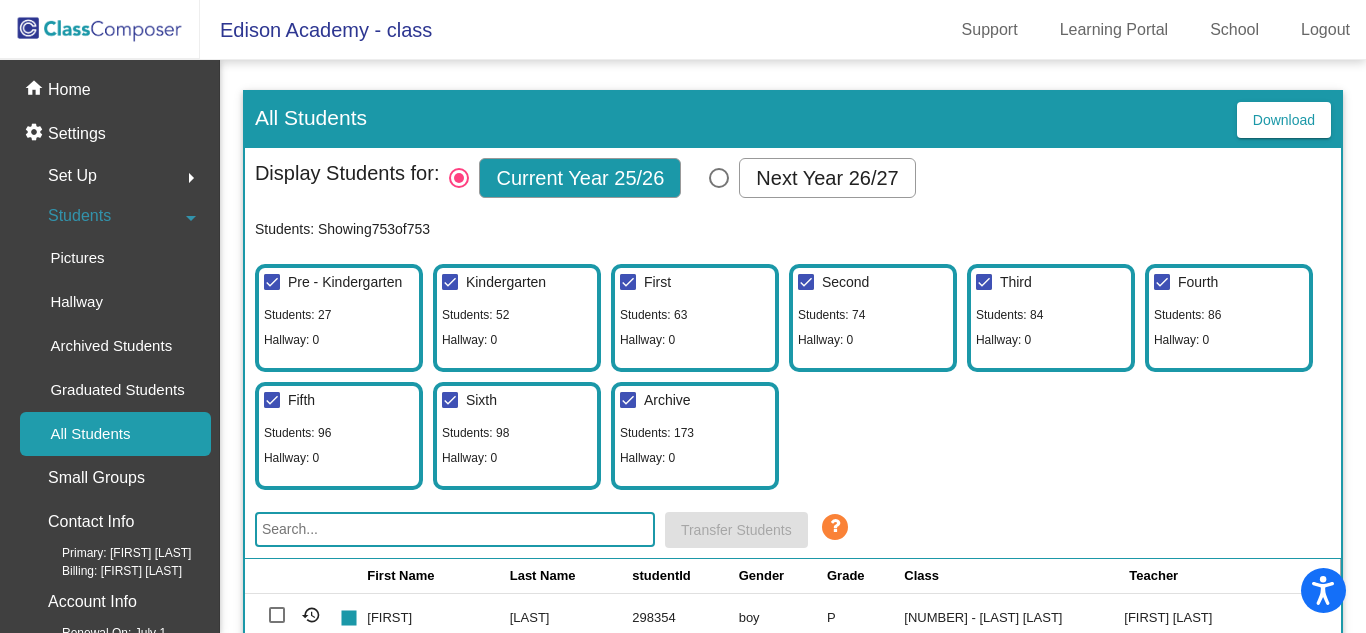 click 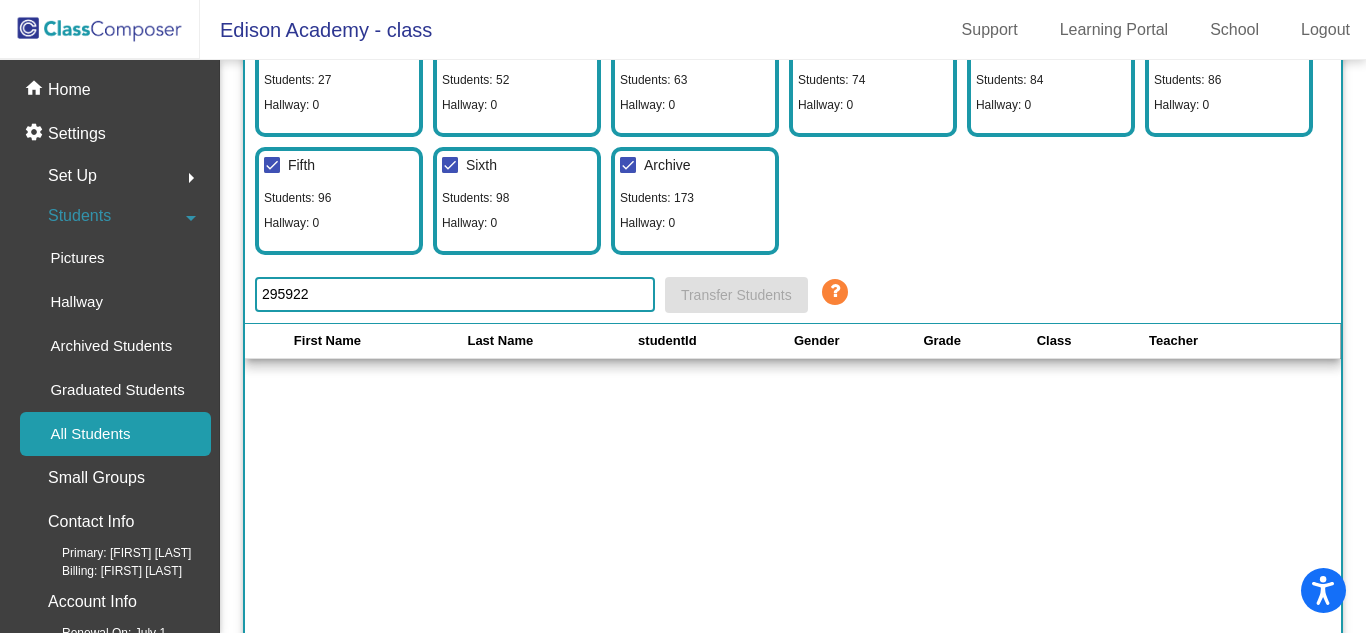 scroll, scrollTop: 234, scrollLeft: 0, axis: vertical 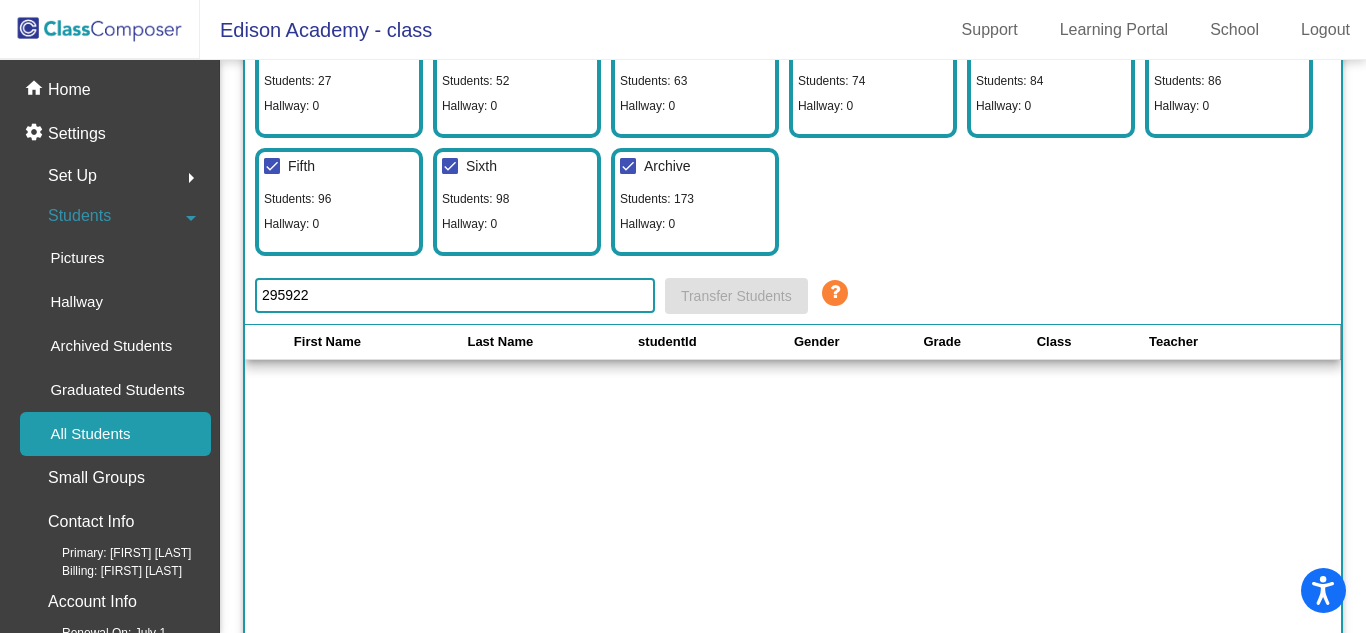 type on "295922" 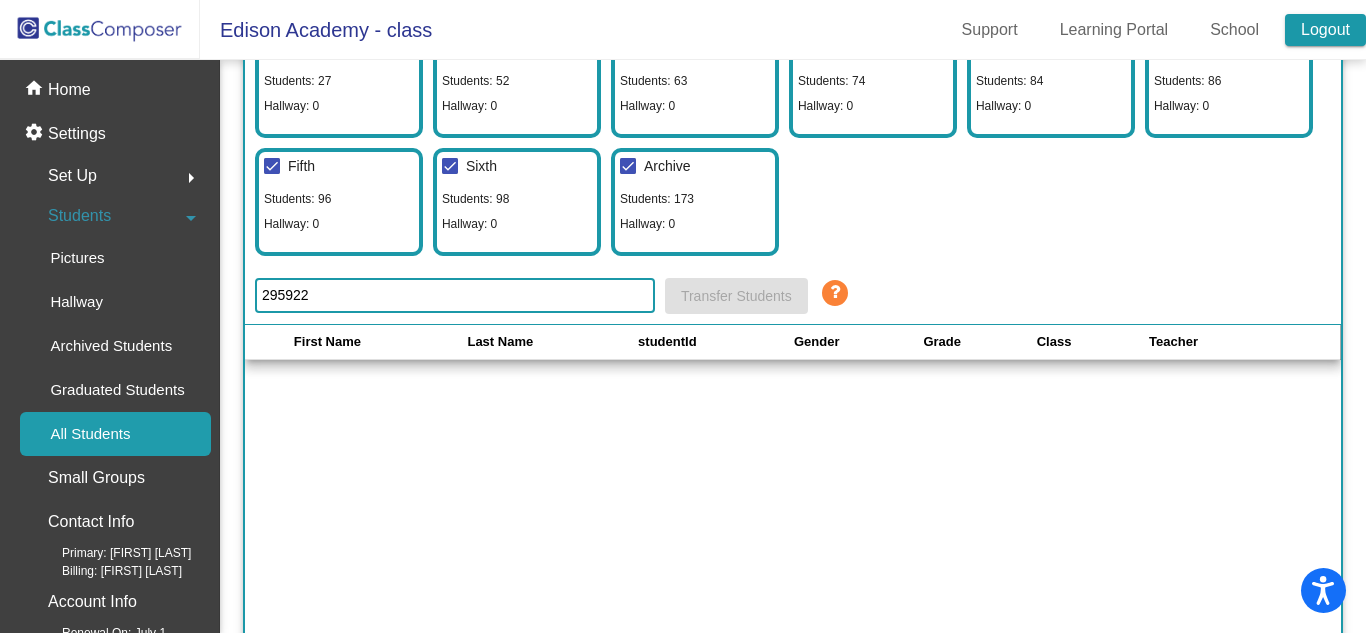 click on "Logout" 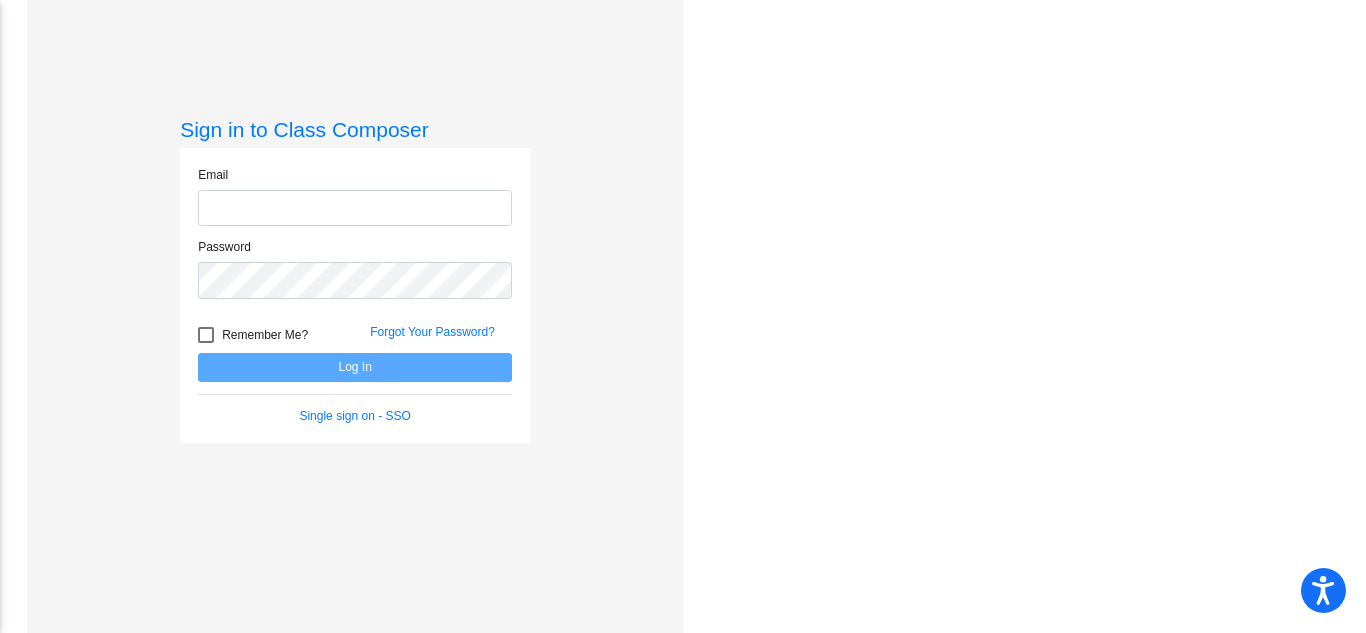 scroll, scrollTop: 0, scrollLeft: 0, axis: both 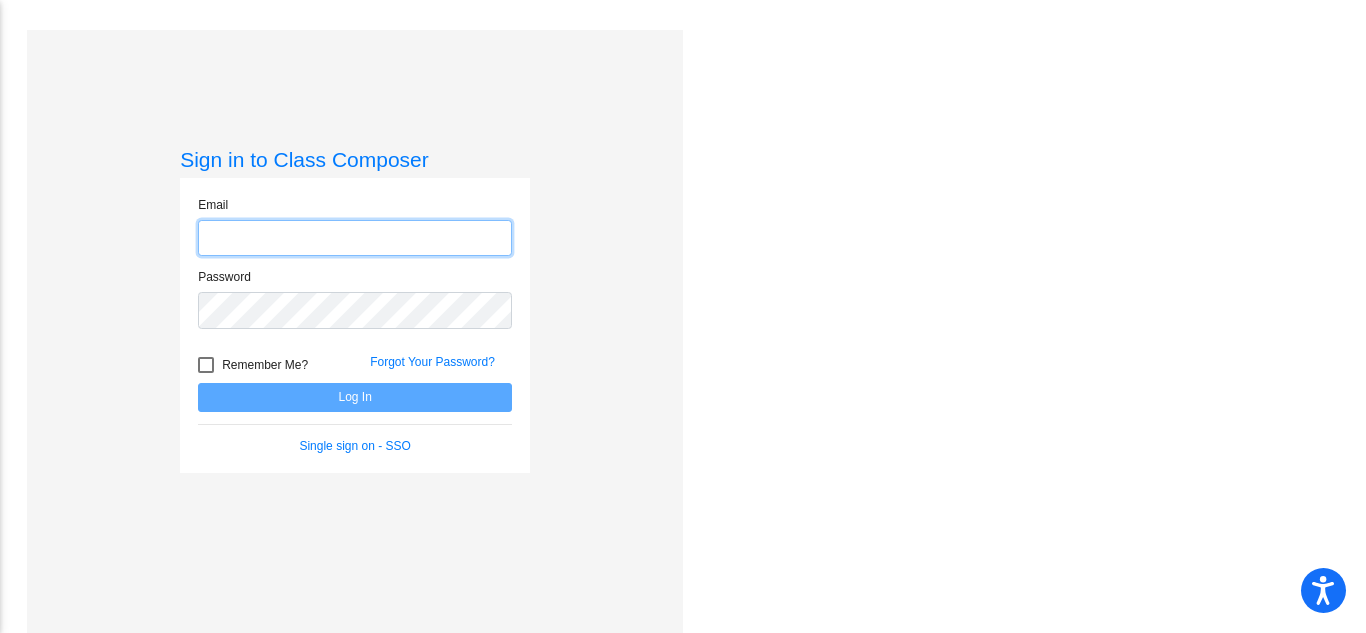 type on "support@[EMAIL]" 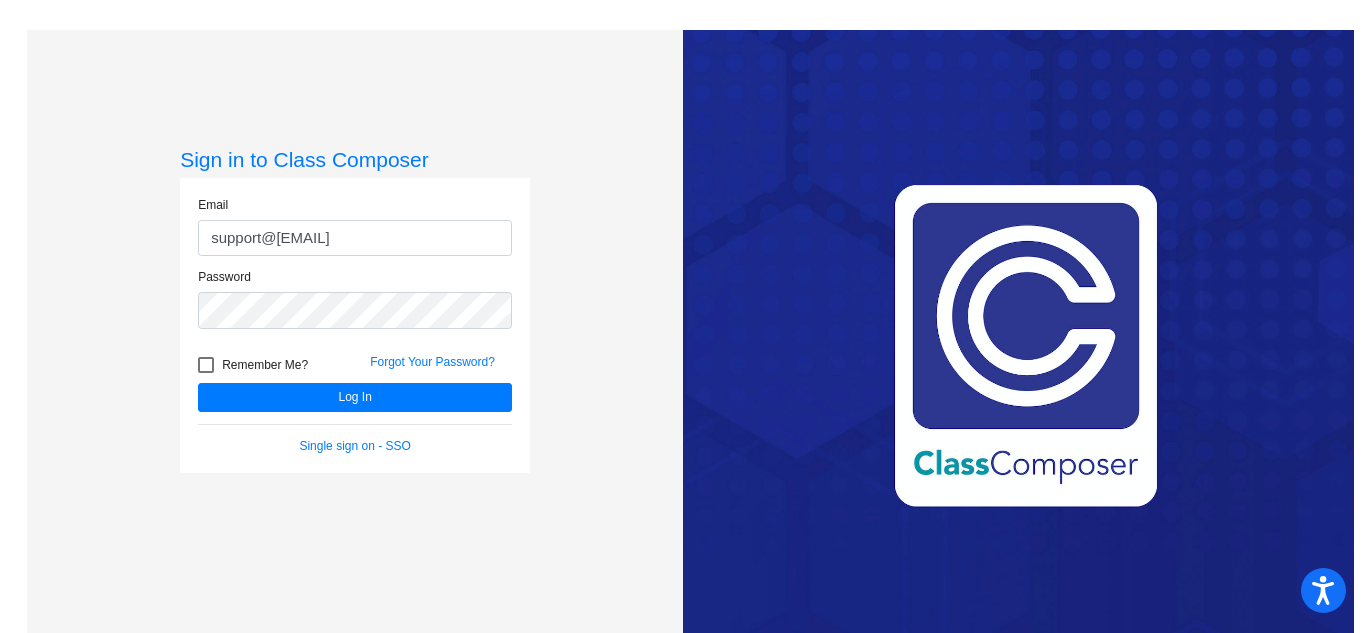 click on "Sign in to Class Composer Email support@example.com Password   Remember Me? Forgot Your Password?  Log In   Single sign on - SSO" 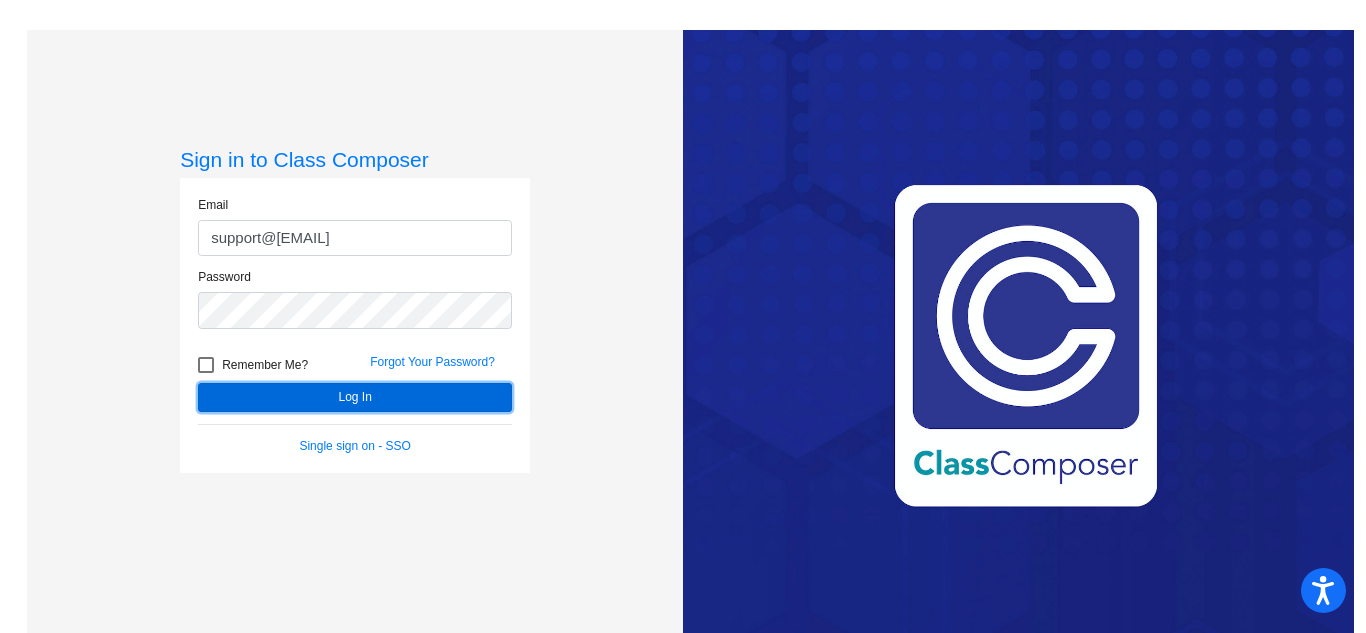 click on "Log In" 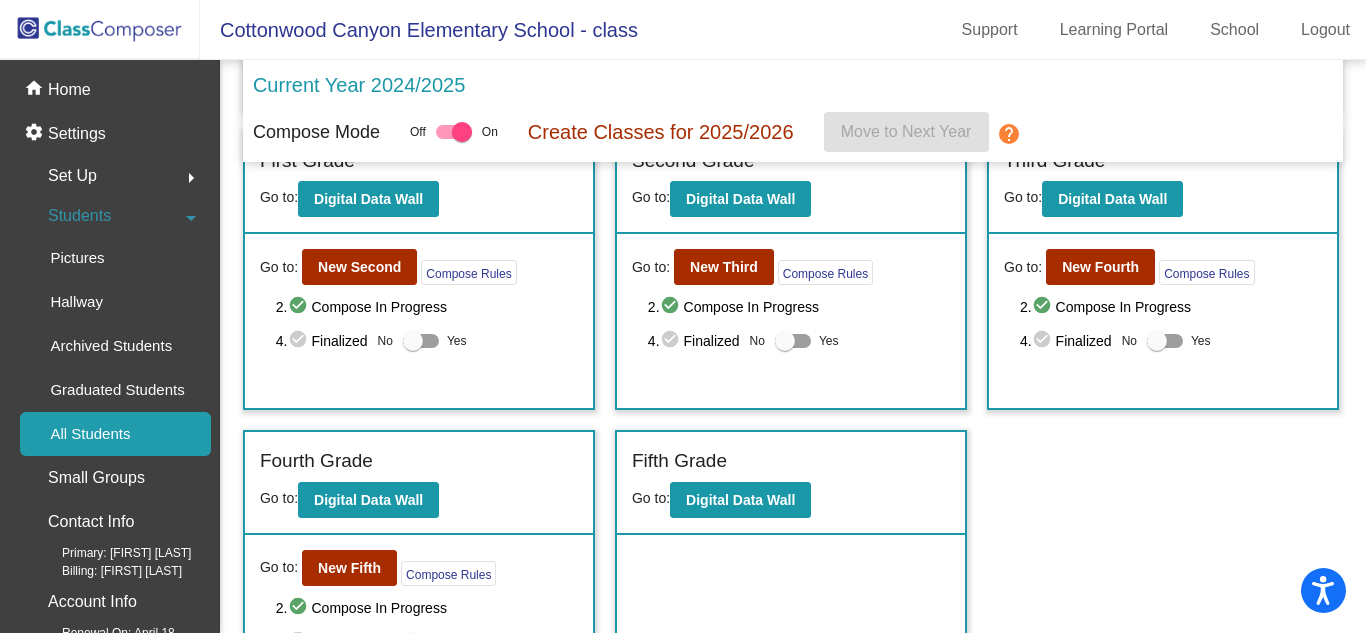 scroll, scrollTop: 457, scrollLeft: 0, axis: vertical 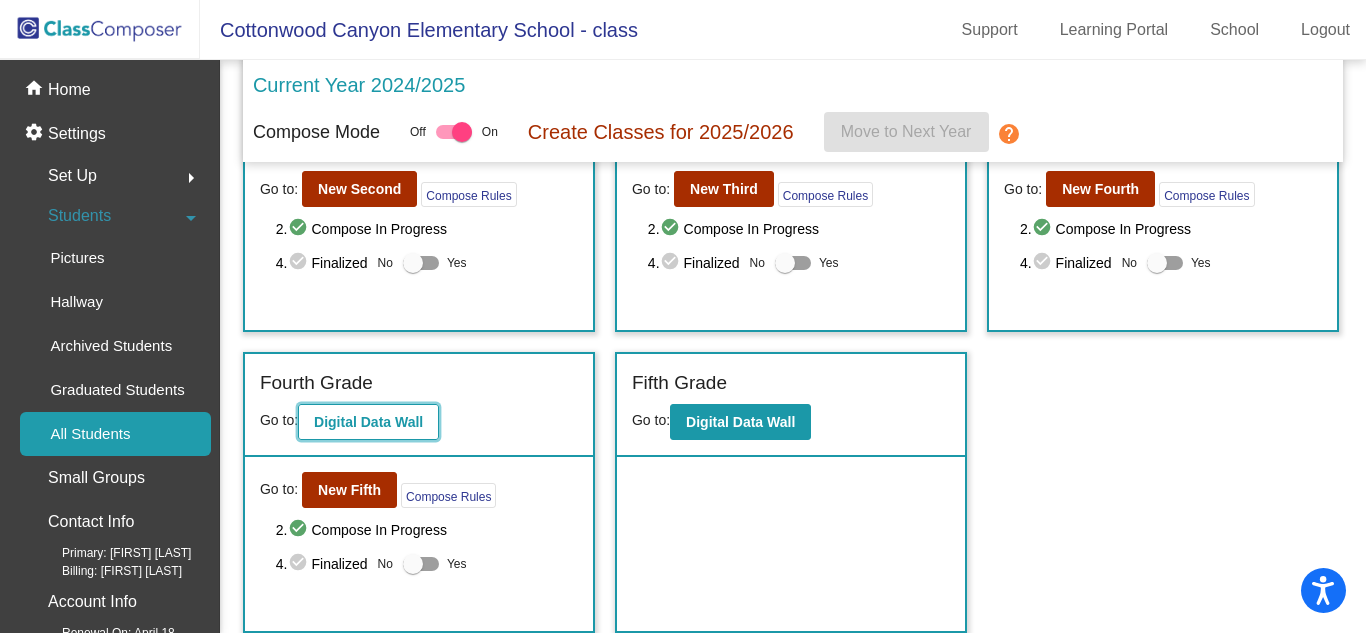 click on "Digital Data Wall" 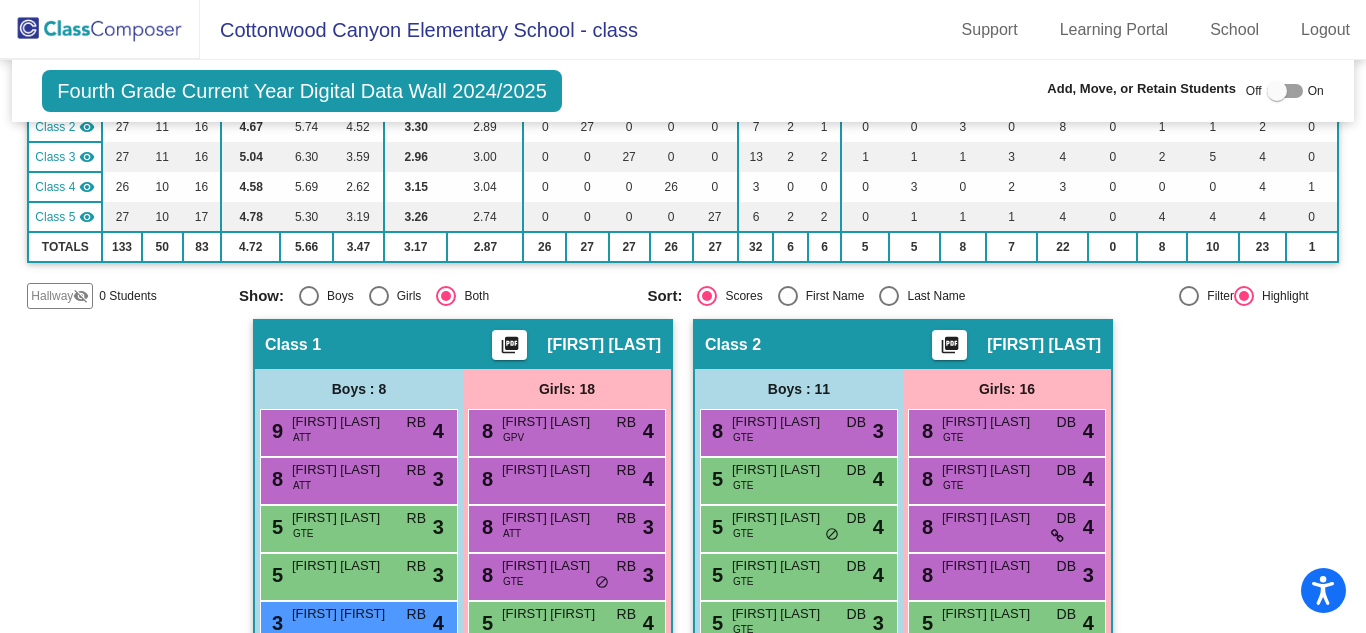 scroll, scrollTop: 0, scrollLeft: 0, axis: both 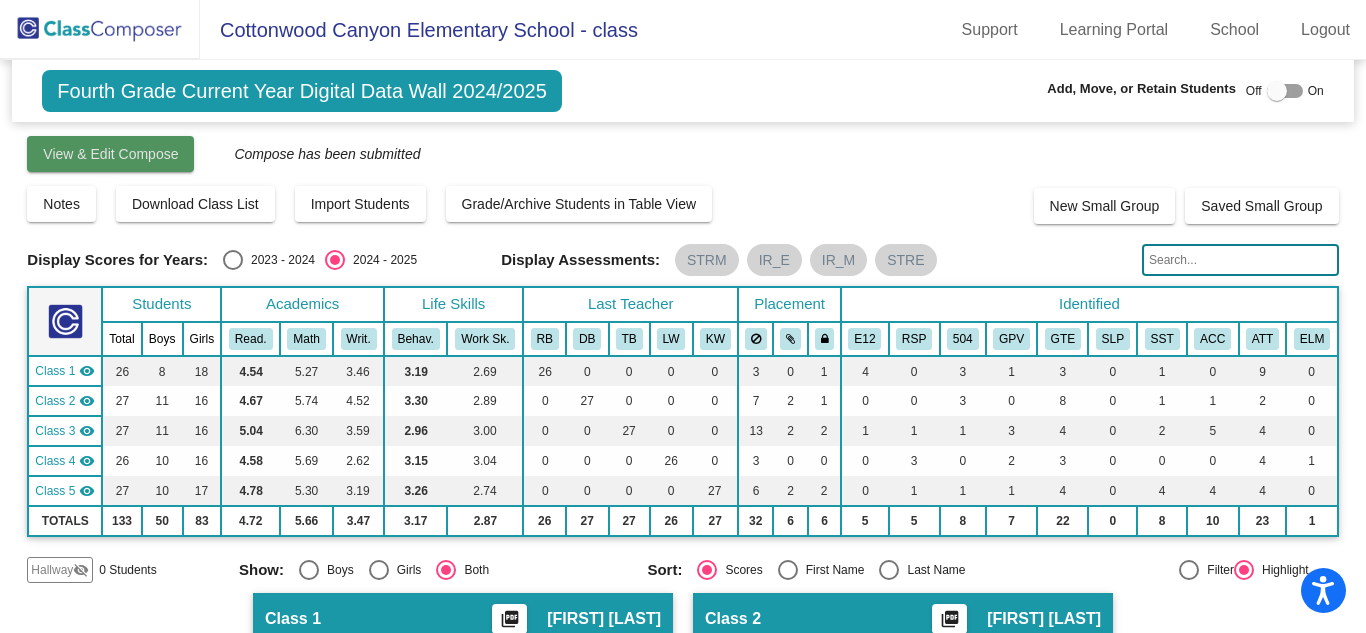 click on "View & Edit Compose" 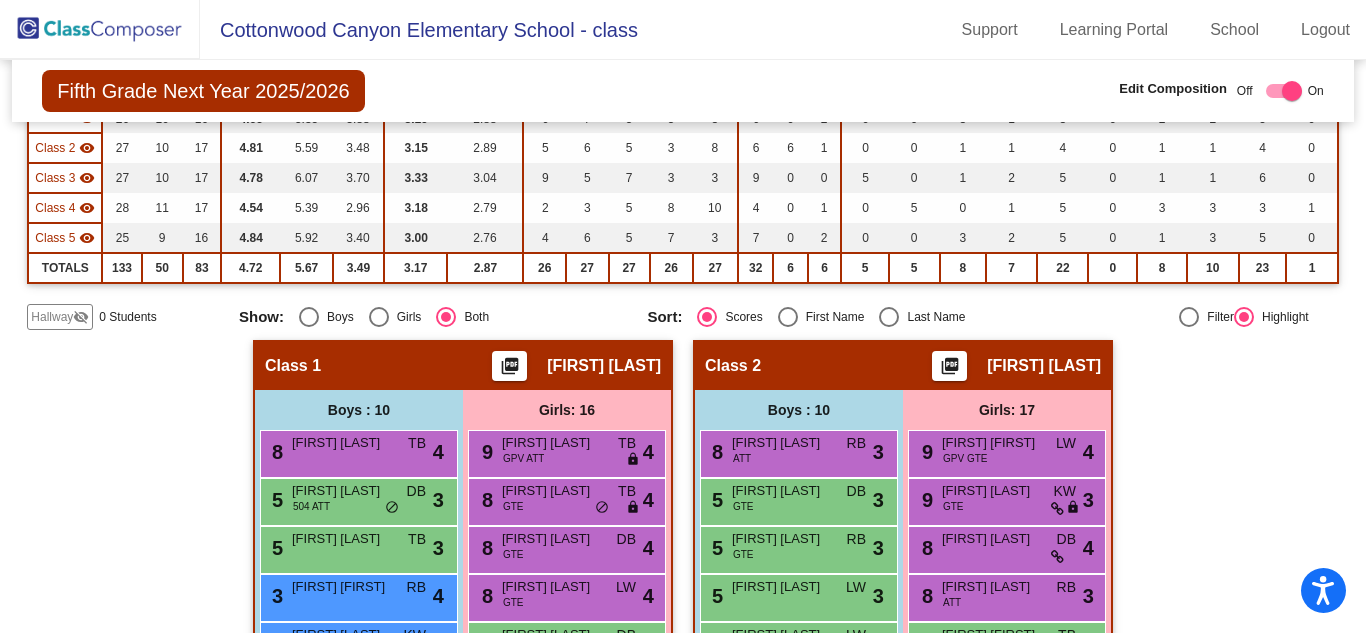 scroll, scrollTop: 250, scrollLeft: 0, axis: vertical 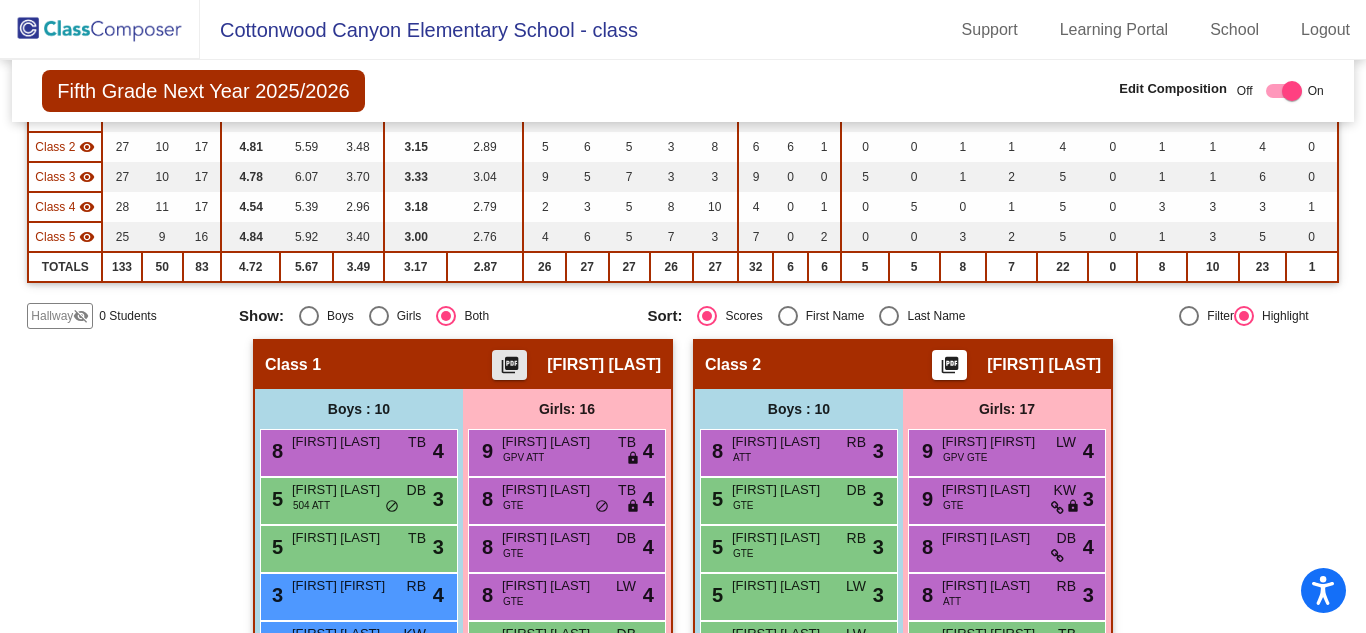 click on "picture_as_pdf" 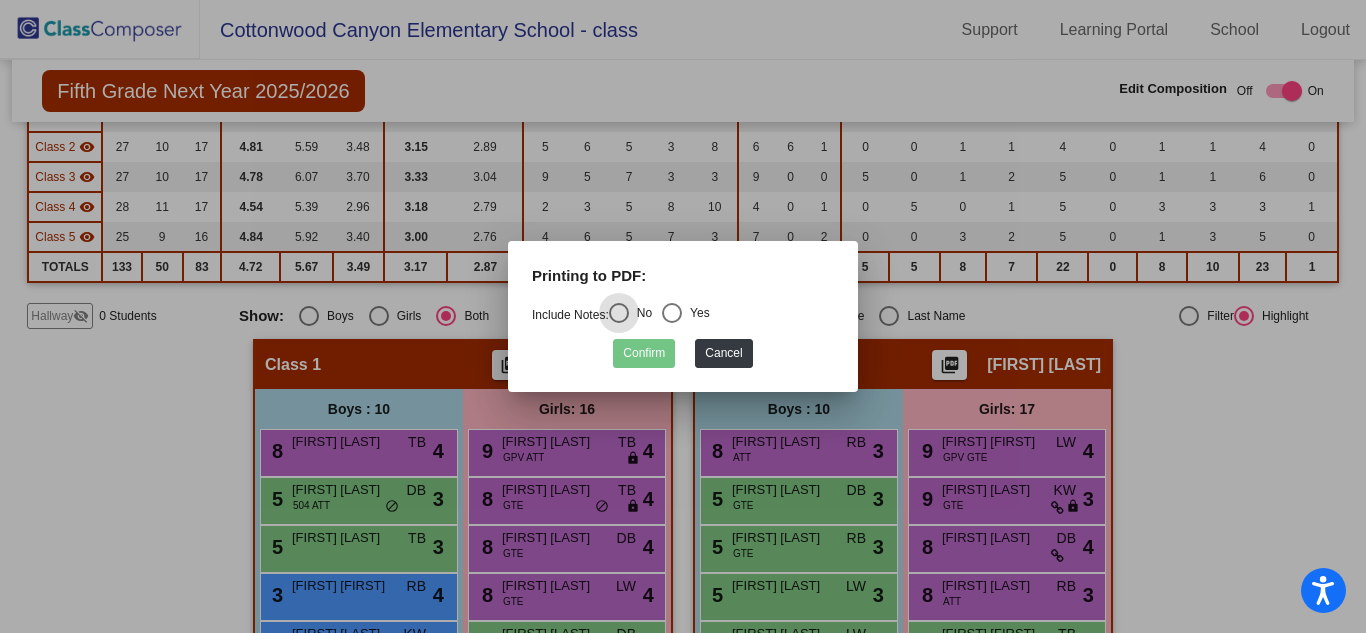 click on "Include Notes:      No        Yes" at bounding box center [621, 315] 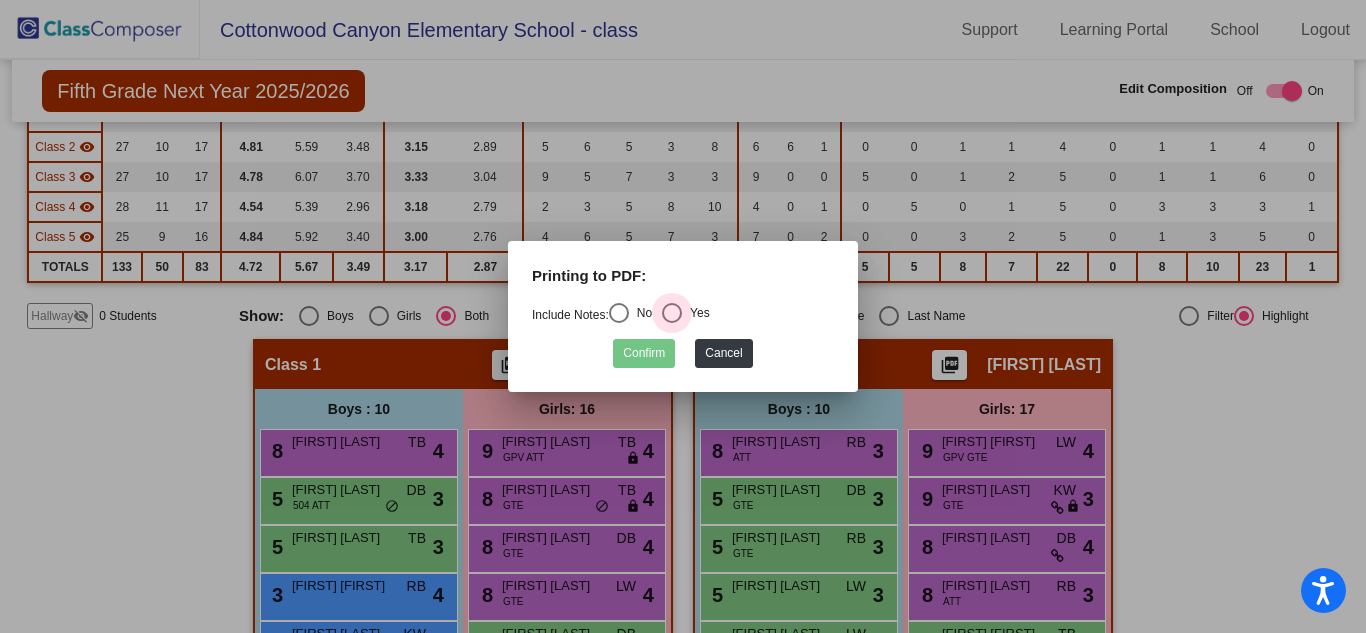 click at bounding box center (672, 313) 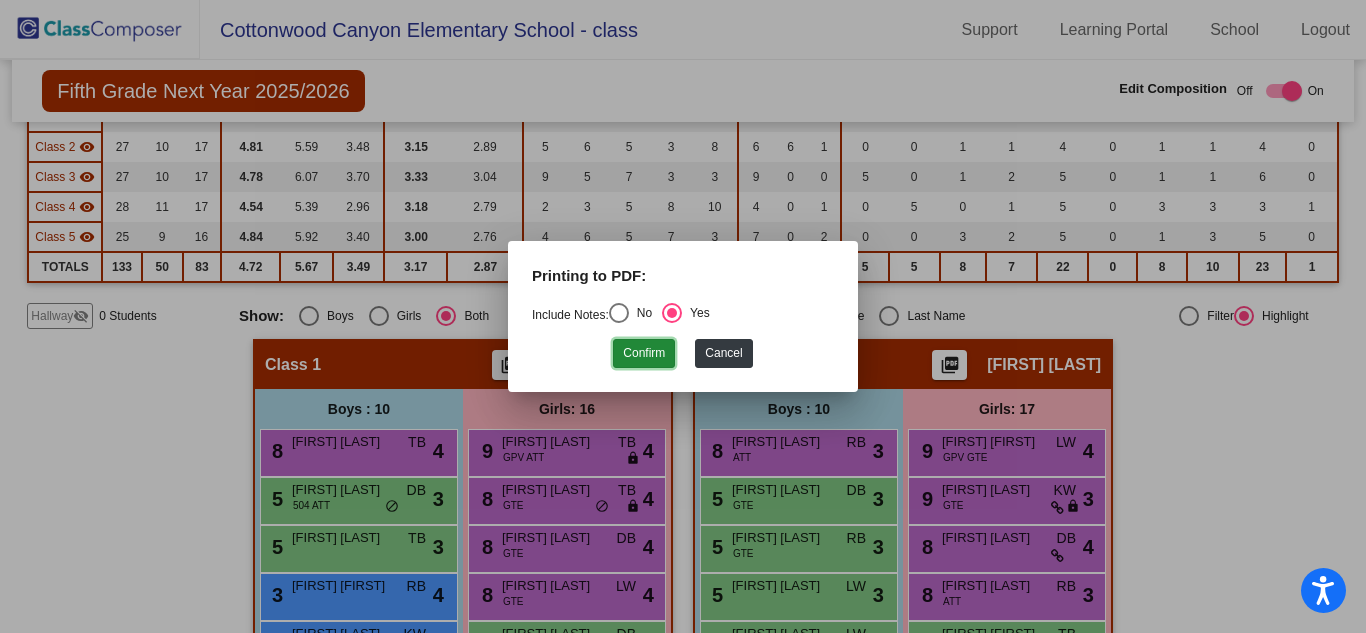 click on "Confirm" at bounding box center [644, 353] 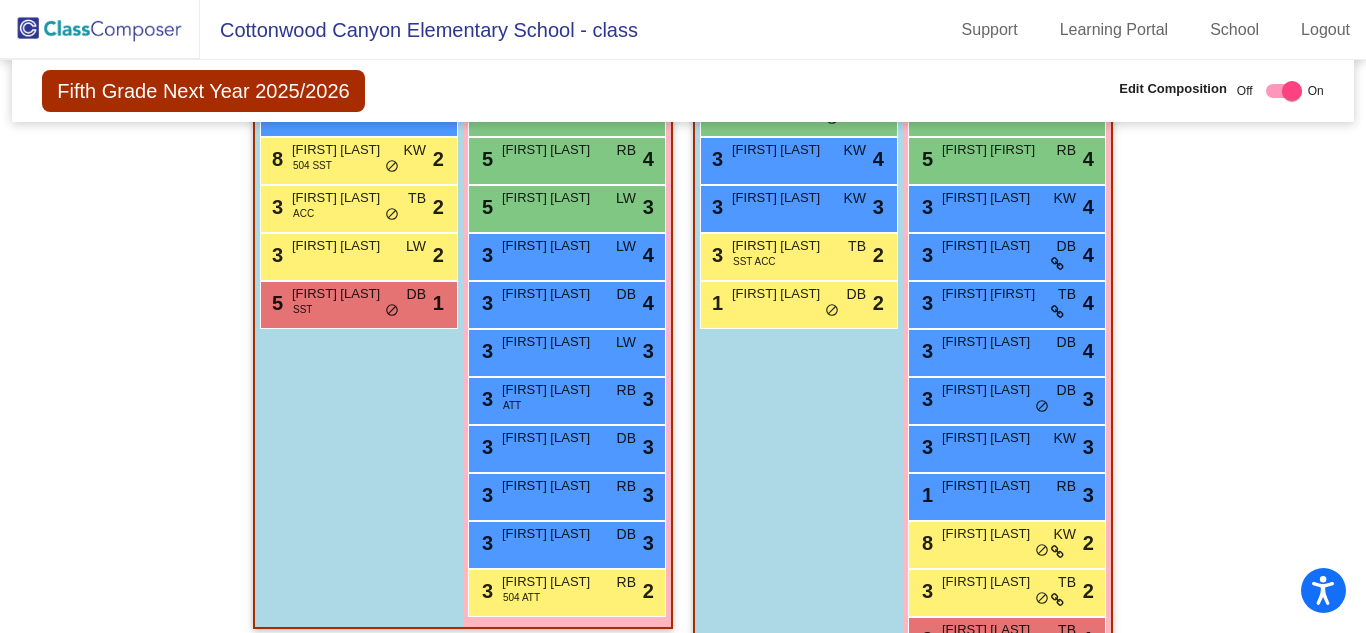 scroll, scrollTop: 832, scrollLeft: 0, axis: vertical 